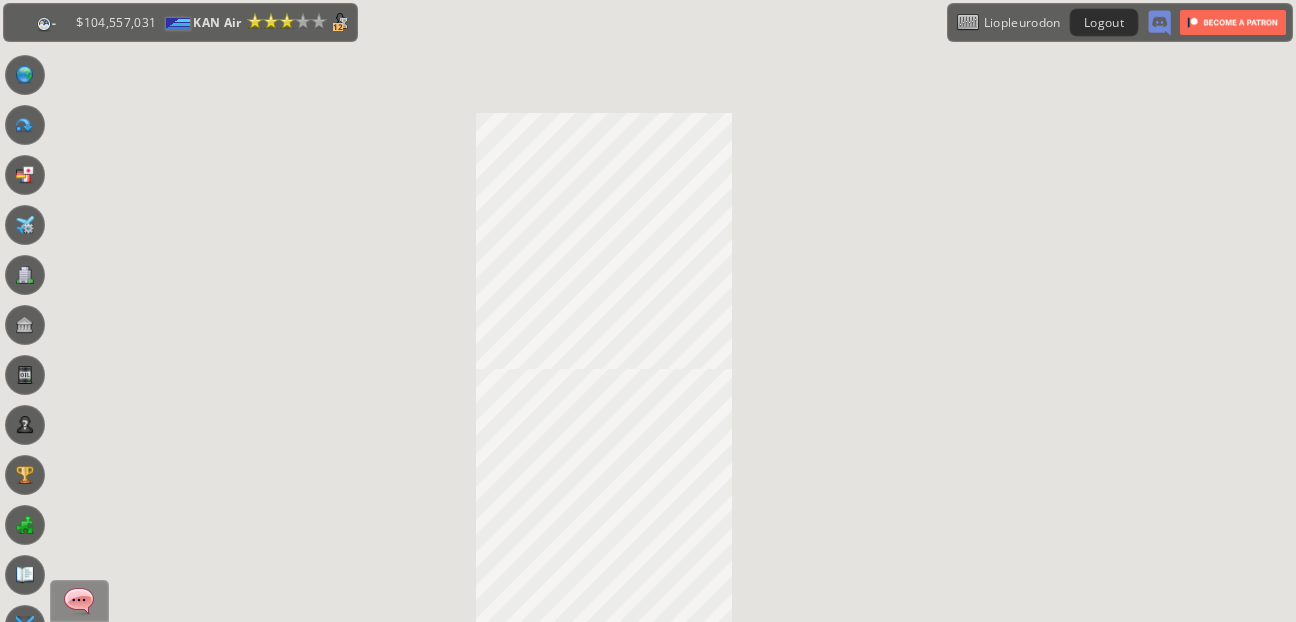 scroll, scrollTop: 0, scrollLeft: 0, axis: both 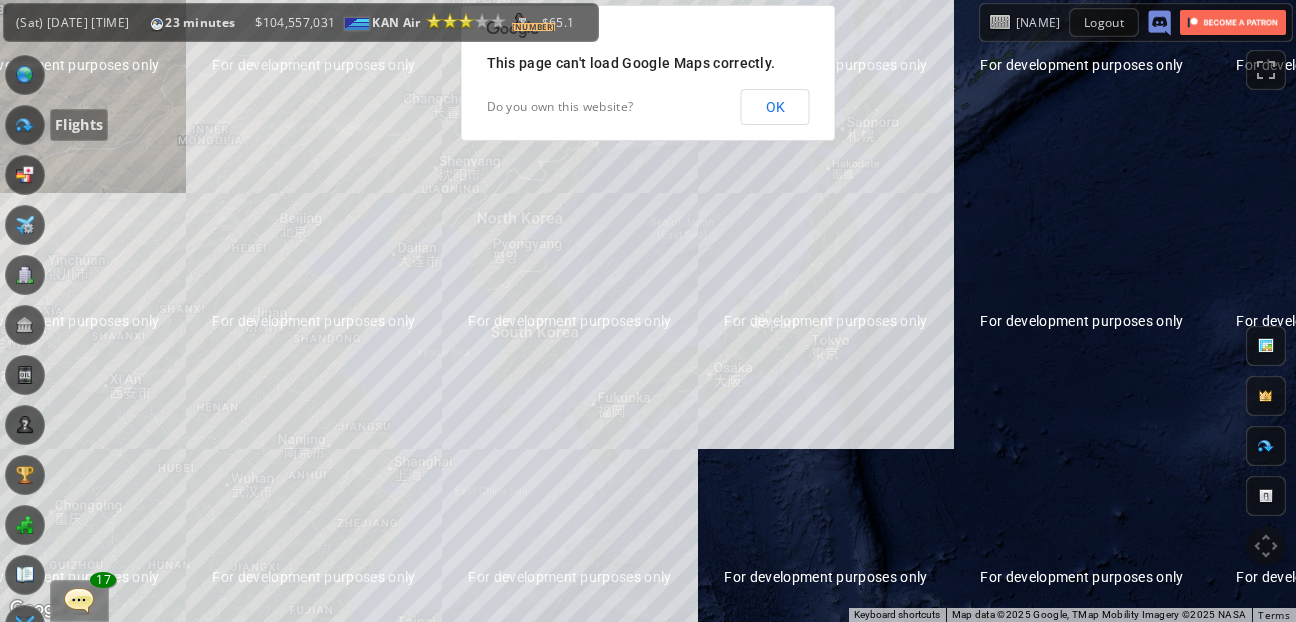 click at bounding box center [25, 125] 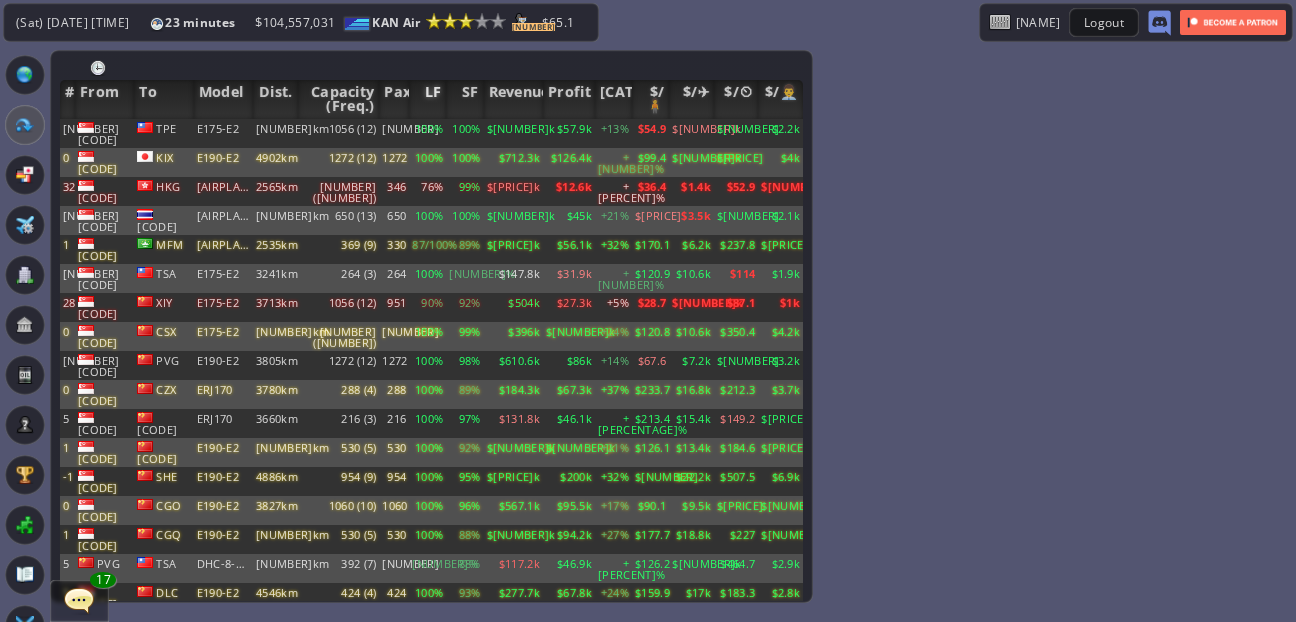 click on "LF" at bounding box center (427, 99) 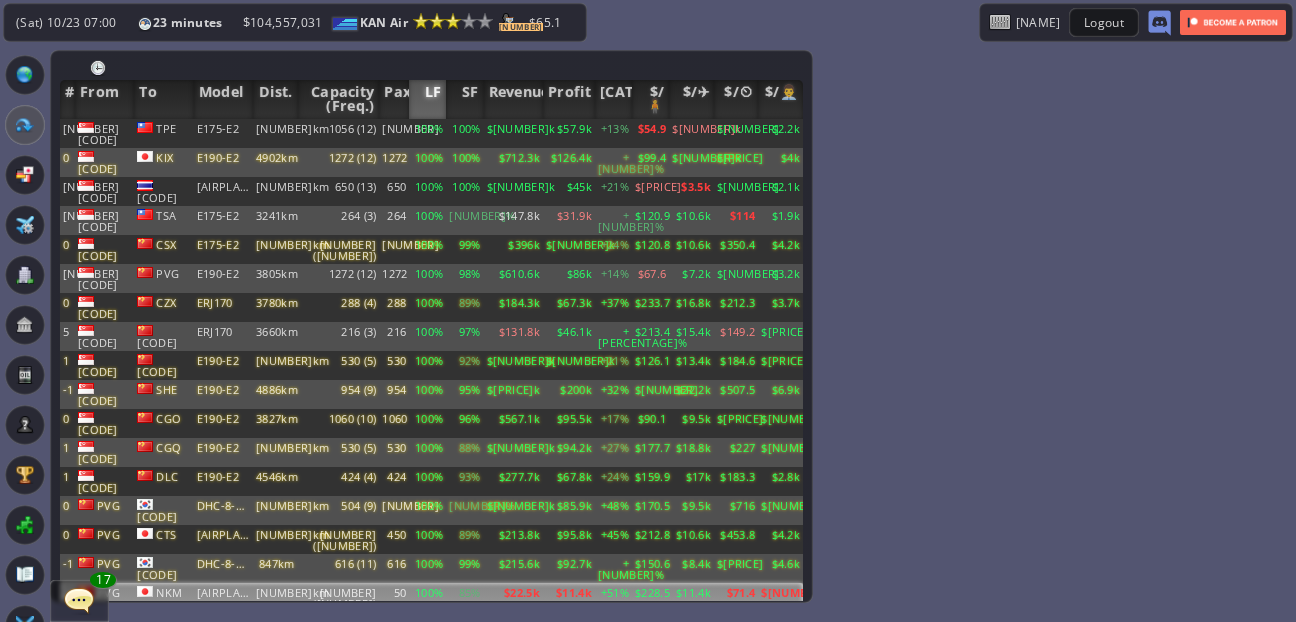click on "[AIRPLANE_MODEL]" at bounding box center (223, 133) 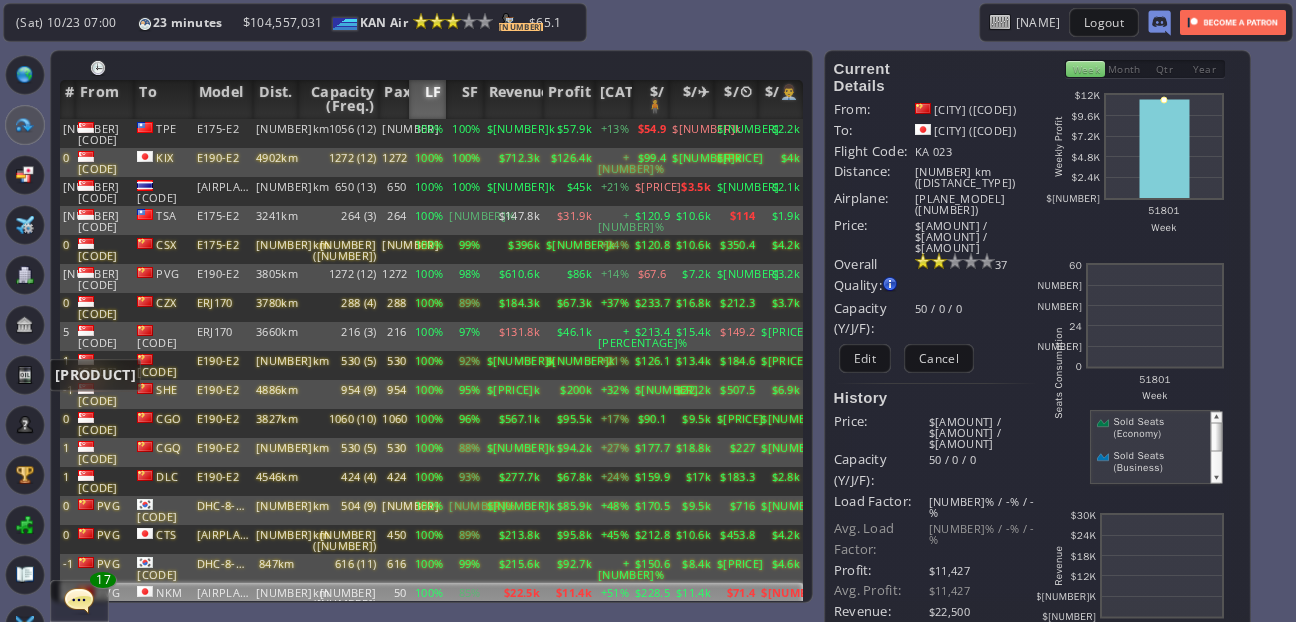 click at bounding box center [25, 375] 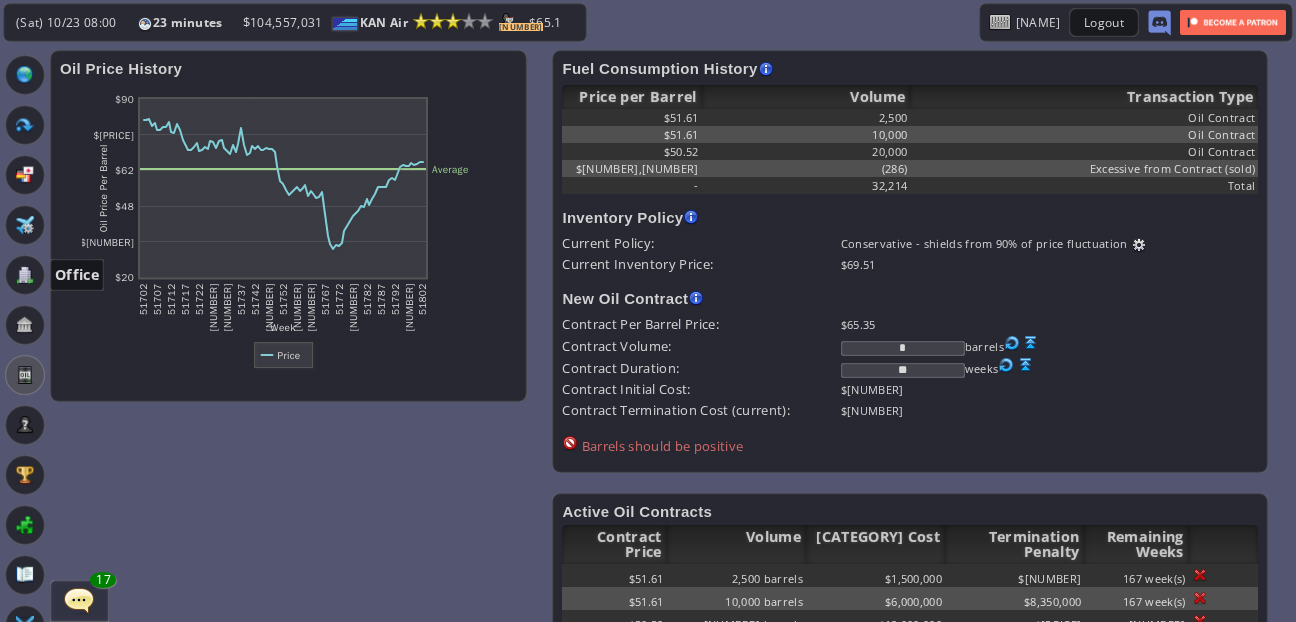 click at bounding box center (25, 275) 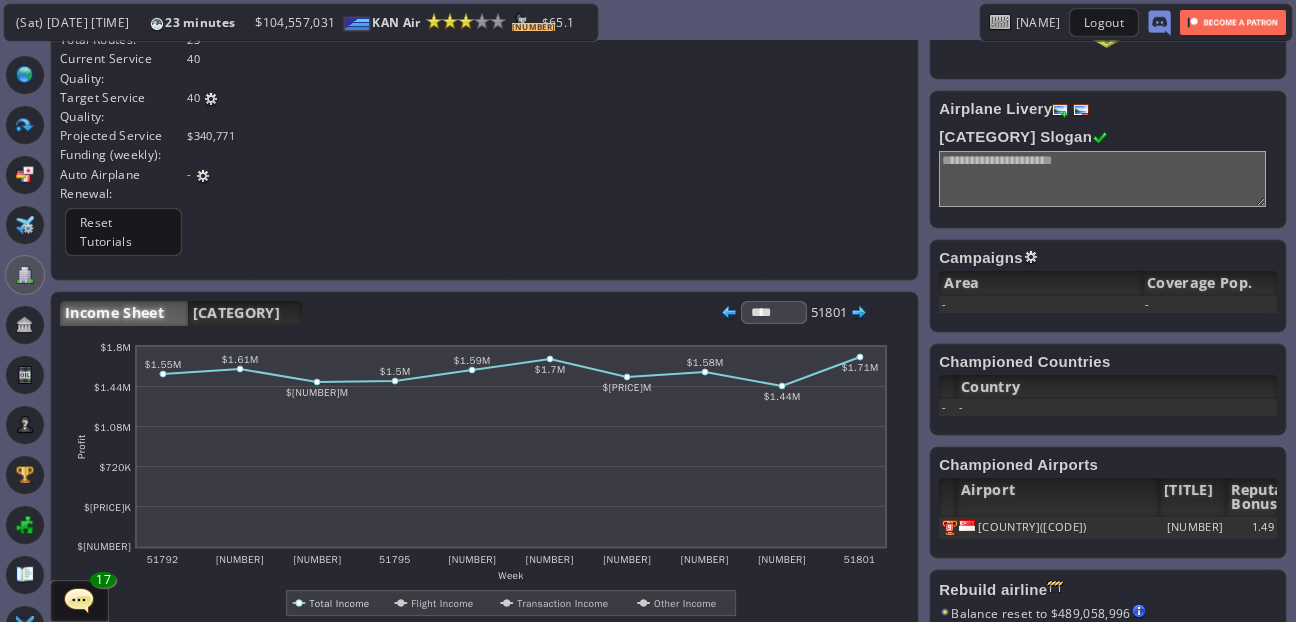 scroll, scrollTop: 384, scrollLeft: 0, axis: vertical 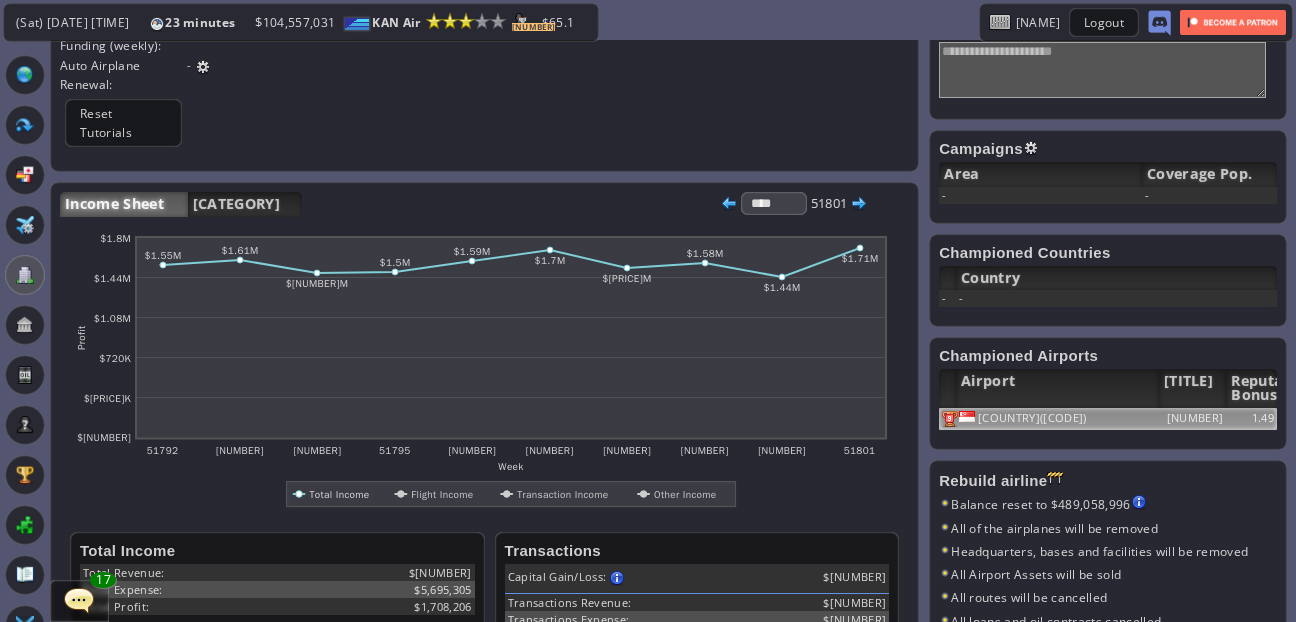 click on "[COUNTRY]([CODE])" at bounding box center [1057, 419] 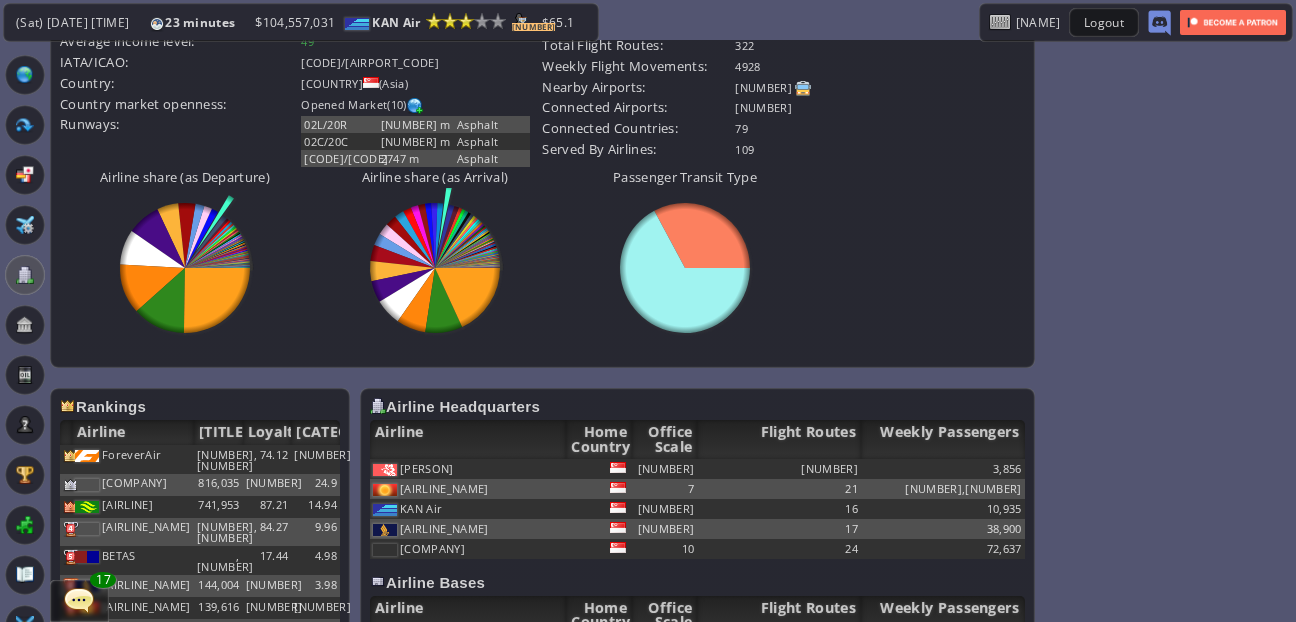 scroll, scrollTop: 840, scrollLeft: 0, axis: vertical 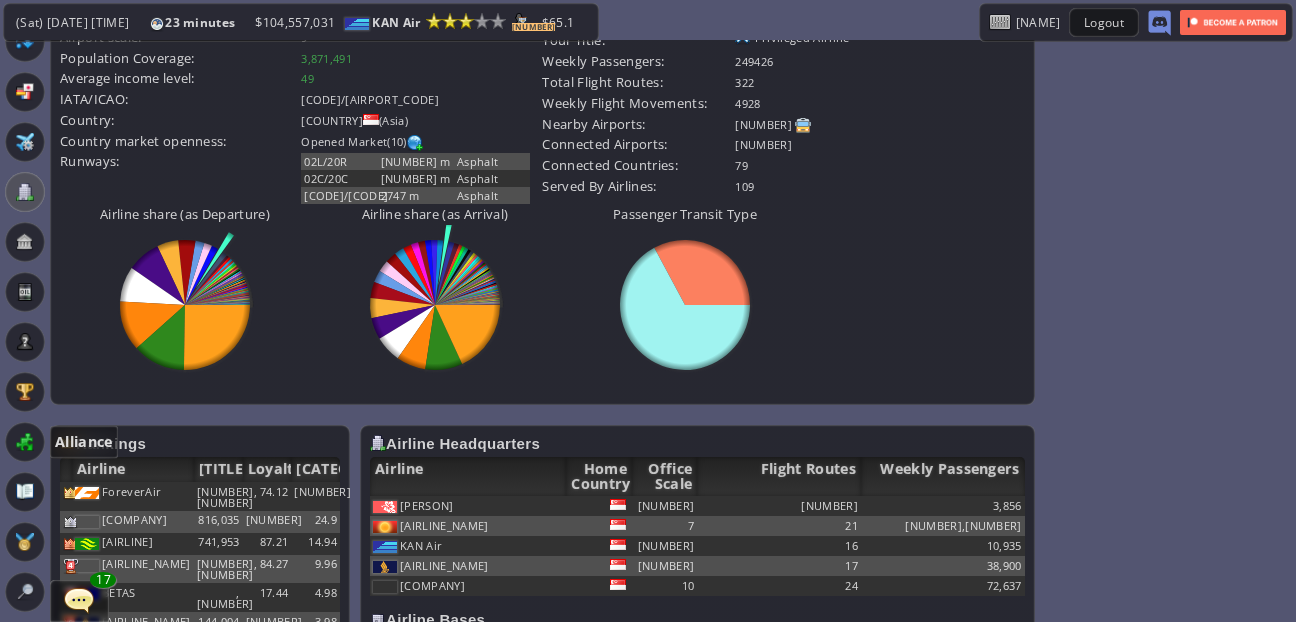 click at bounding box center (25, 442) 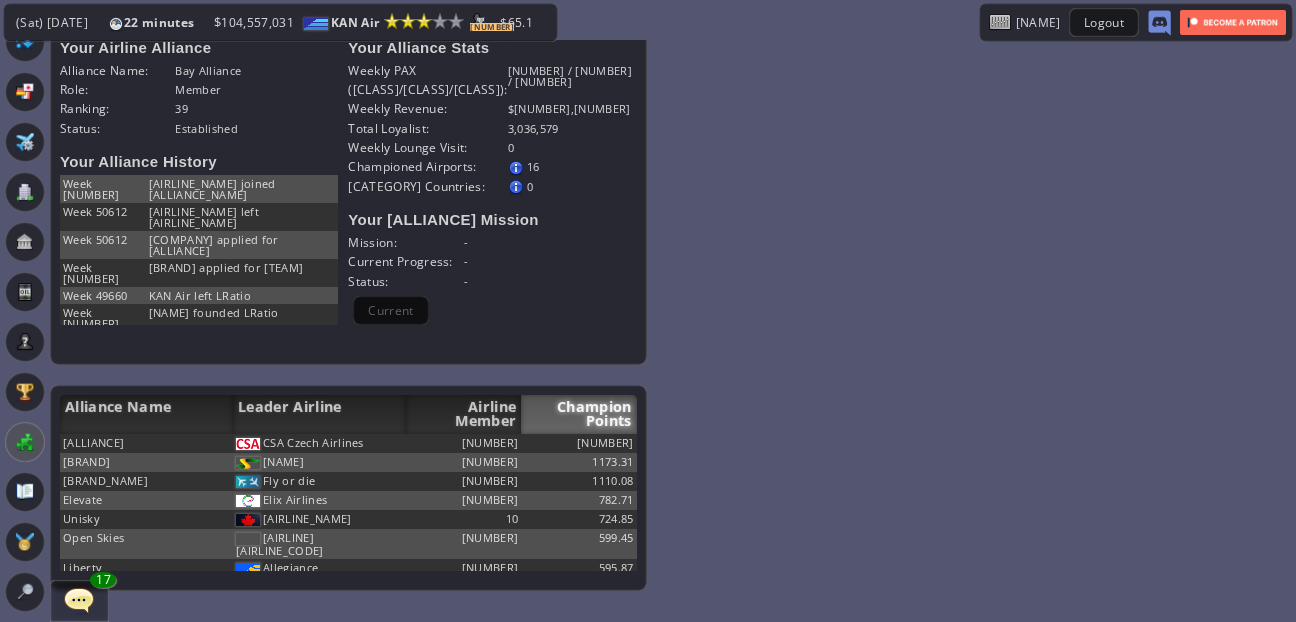 scroll, scrollTop: 430, scrollLeft: 0, axis: vertical 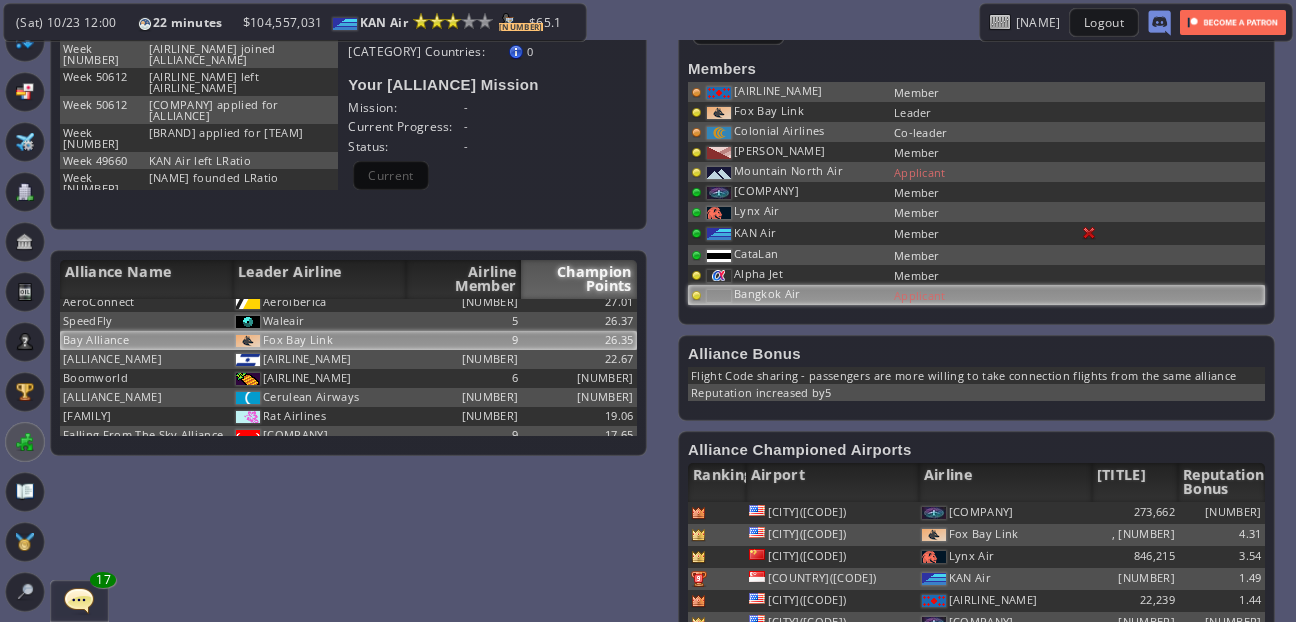 click on "Bangkok Air" at bounding box center (778, 90) 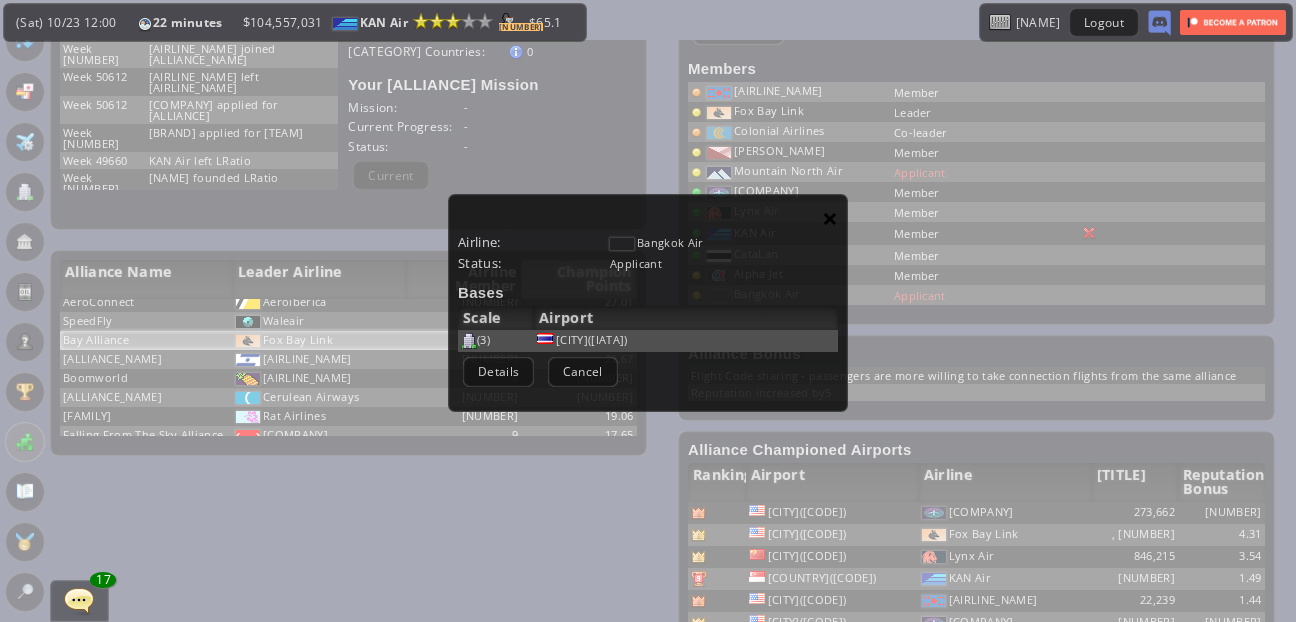 click on "×" at bounding box center (830, 218) 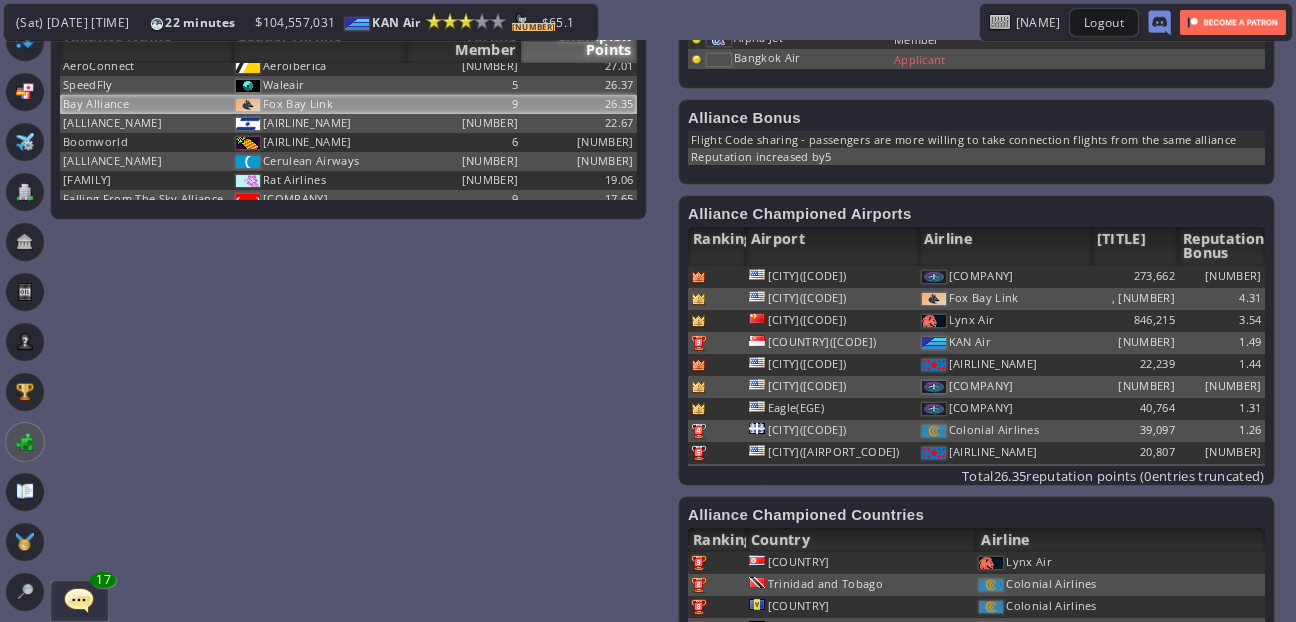 scroll, scrollTop: 528, scrollLeft: 0, axis: vertical 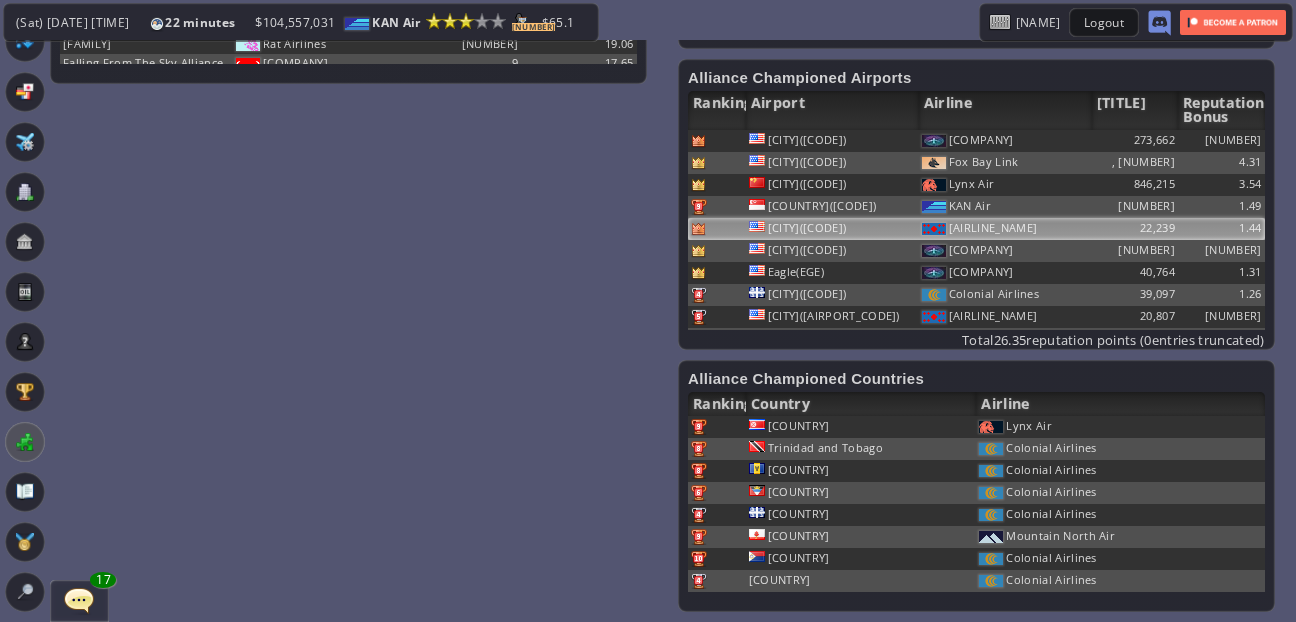 click on "[CITY]([CODE])" at bounding box center [832, 141] 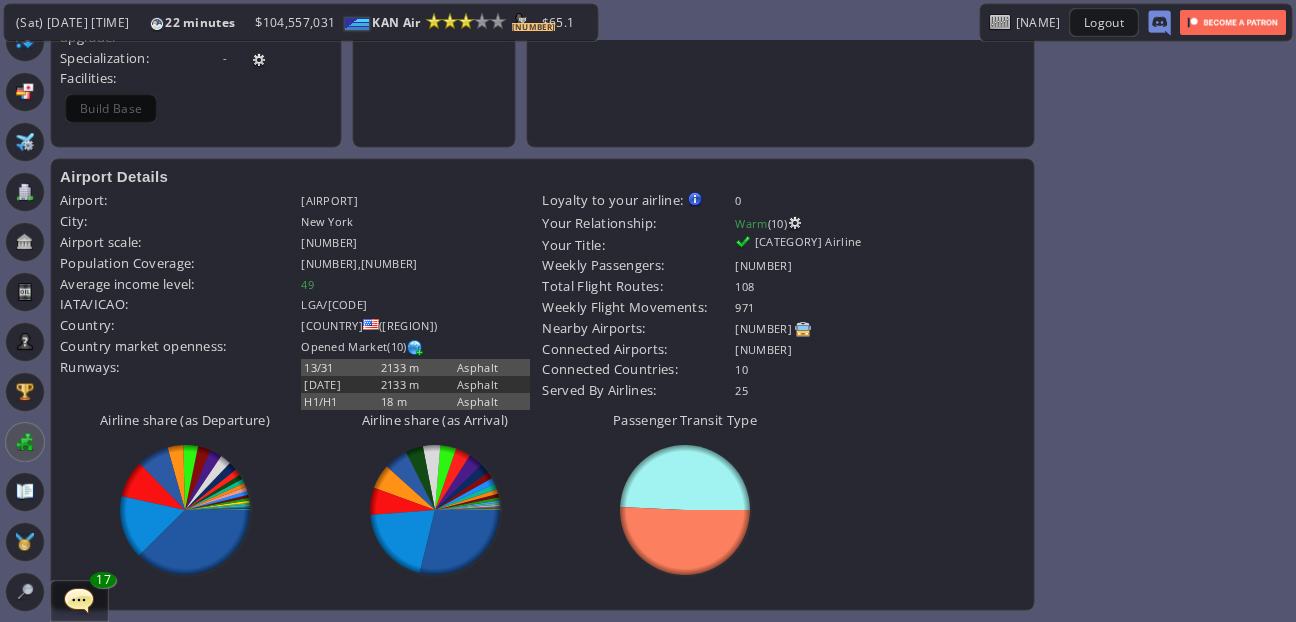 scroll, scrollTop: 413, scrollLeft: 0, axis: vertical 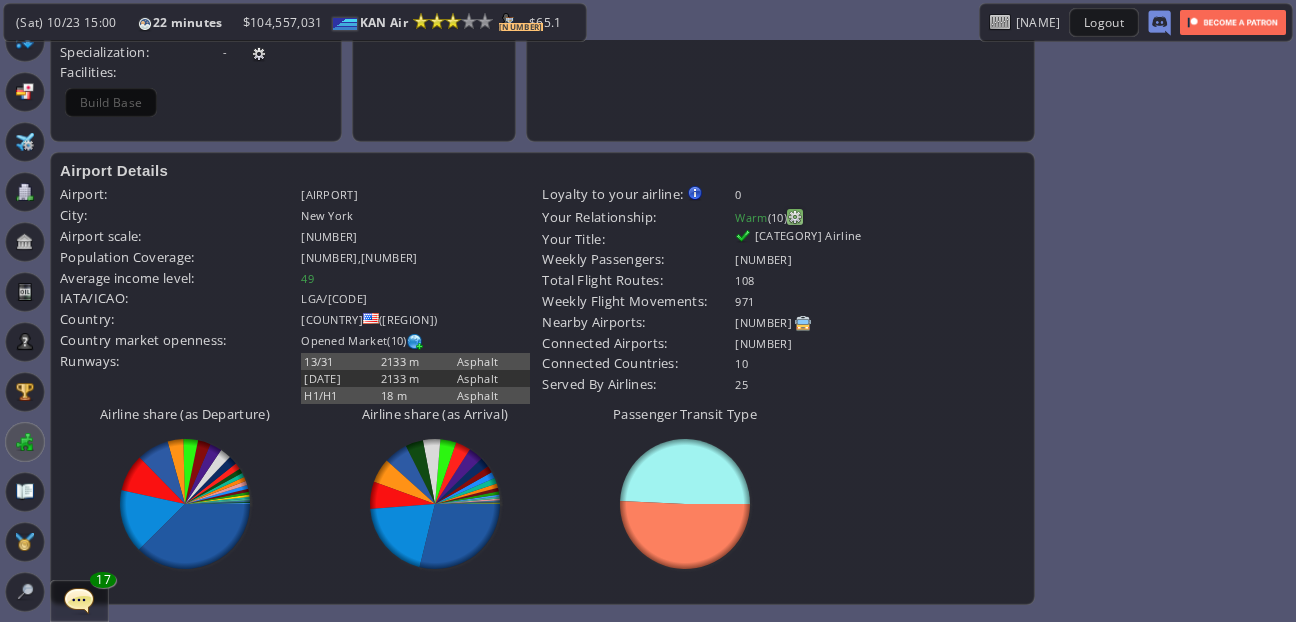click at bounding box center (795, 217) 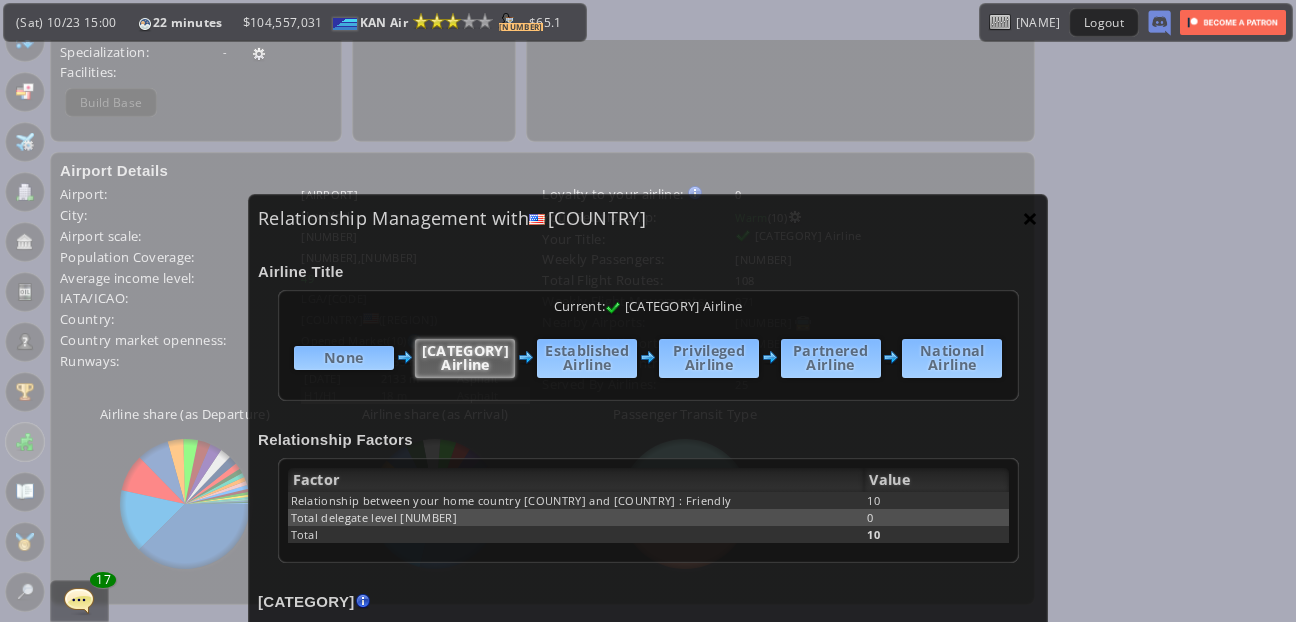 click on "×" at bounding box center (1030, 218) 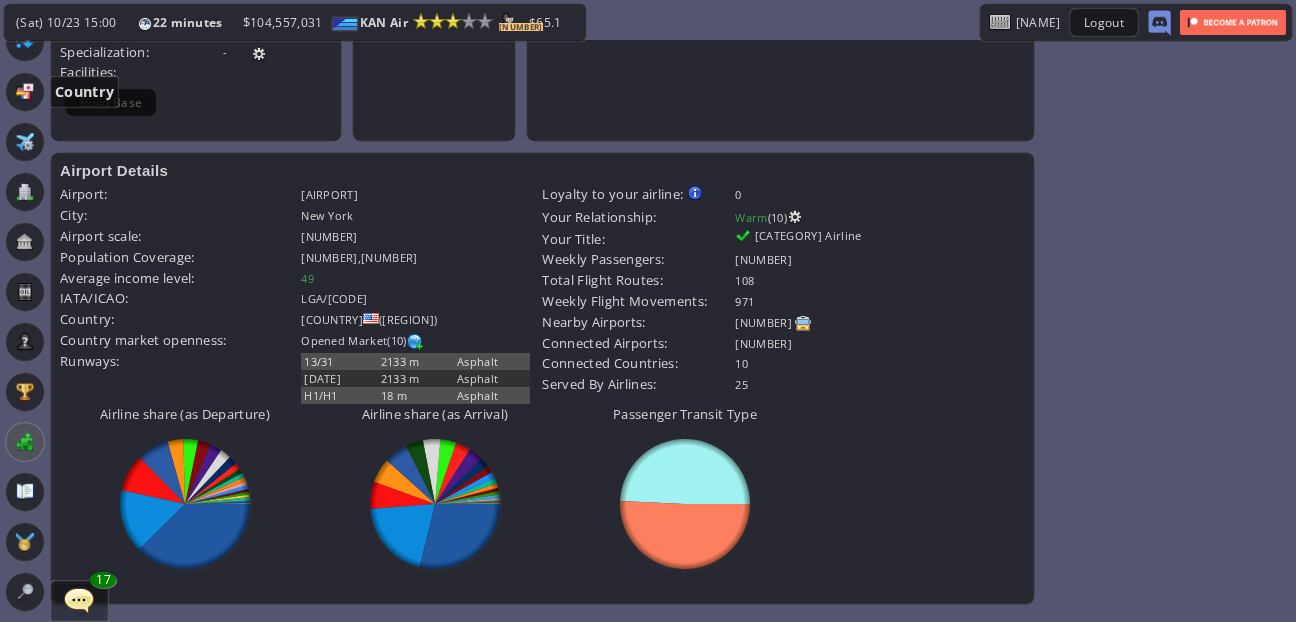 scroll, scrollTop: 0, scrollLeft: 0, axis: both 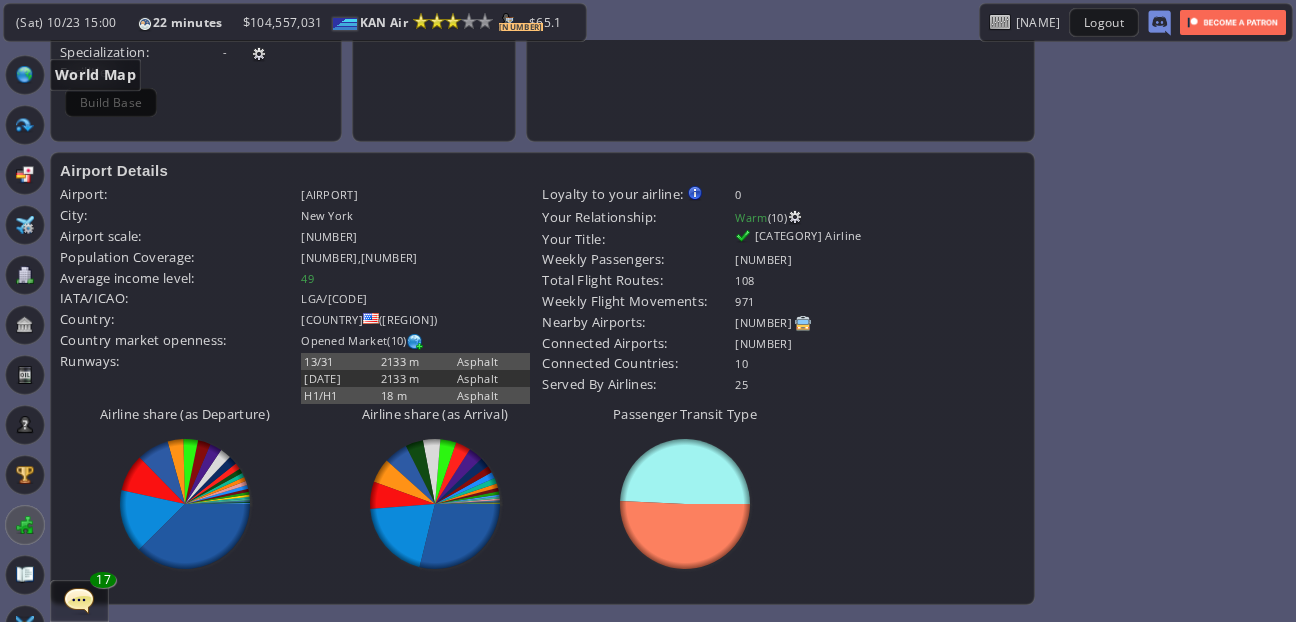 click at bounding box center (25, 75) 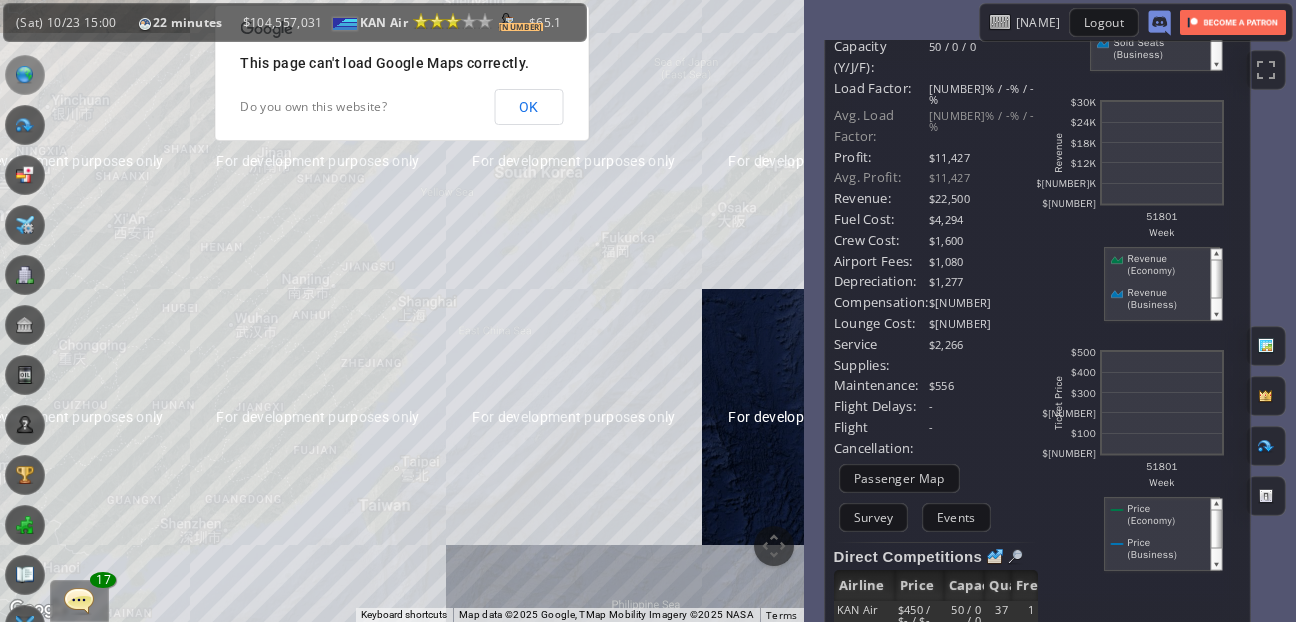 scroll, scrollTop: 138, scrollLeft: 0, axis: vertical 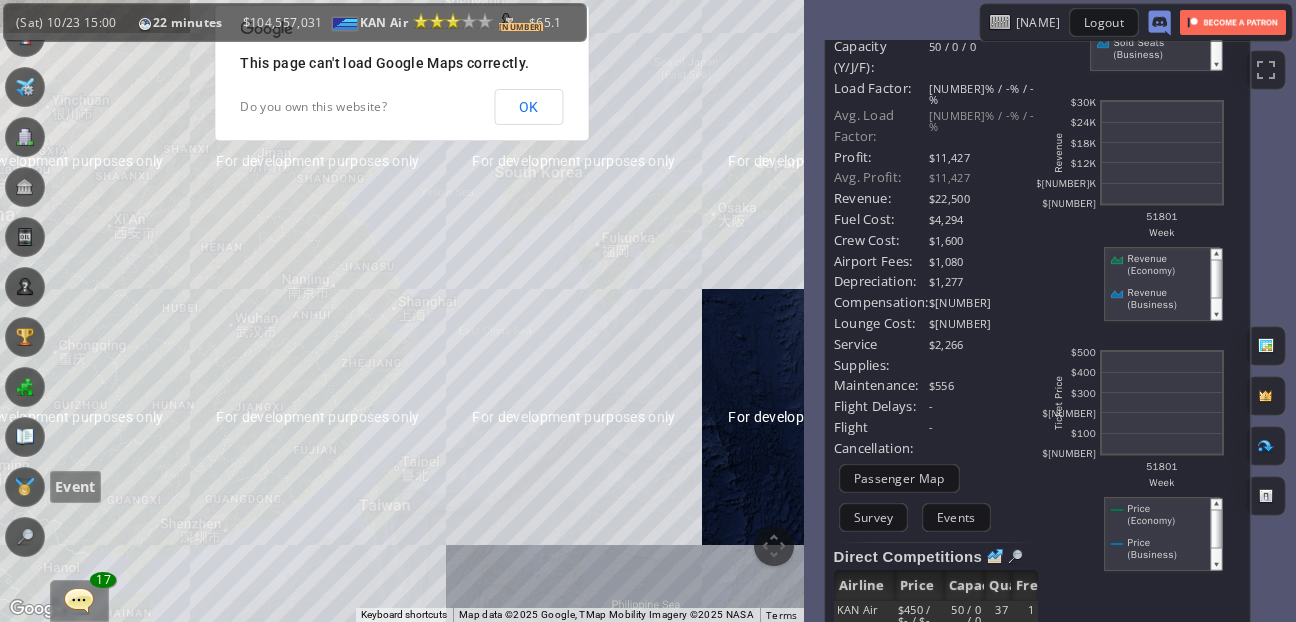 click at bounding box center [25, 487] 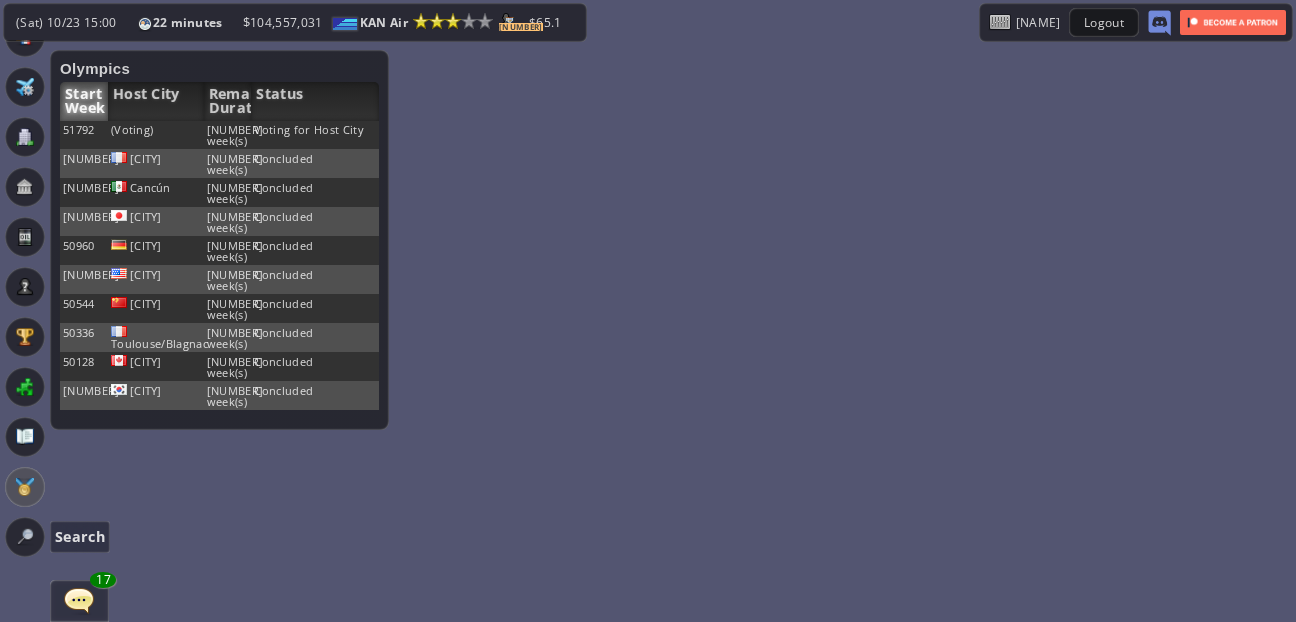 click at bounding box center [25, 537] 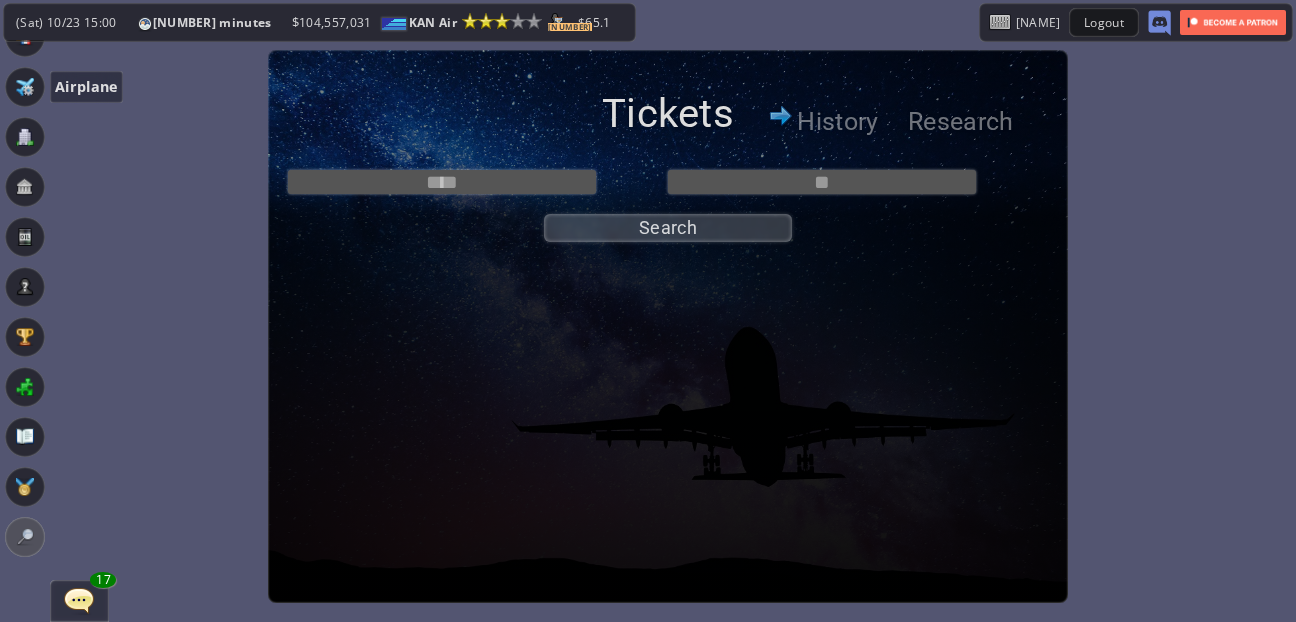 scroll, scrollTop: 0, scrollLeft: 0, axis: both 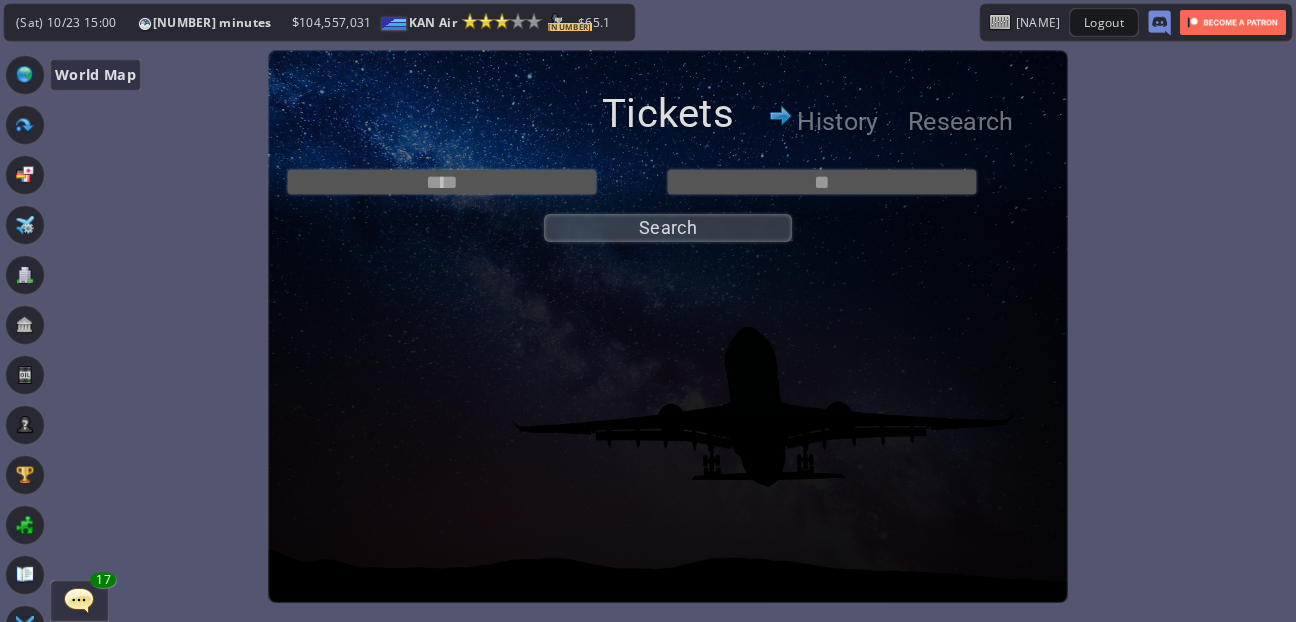 click at bounding box center (25, 75) 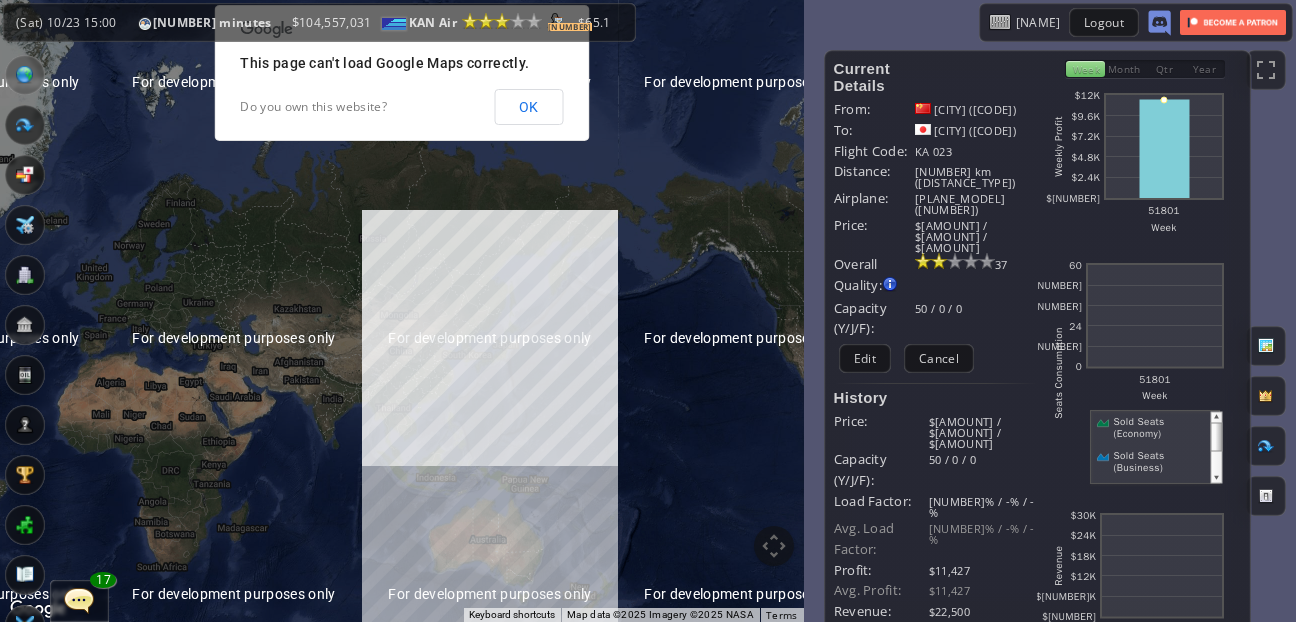 drag, startPoint x: 694, startPoint y: 327, endPoint x: 386, endPoint y: 349, distance: 308.78473 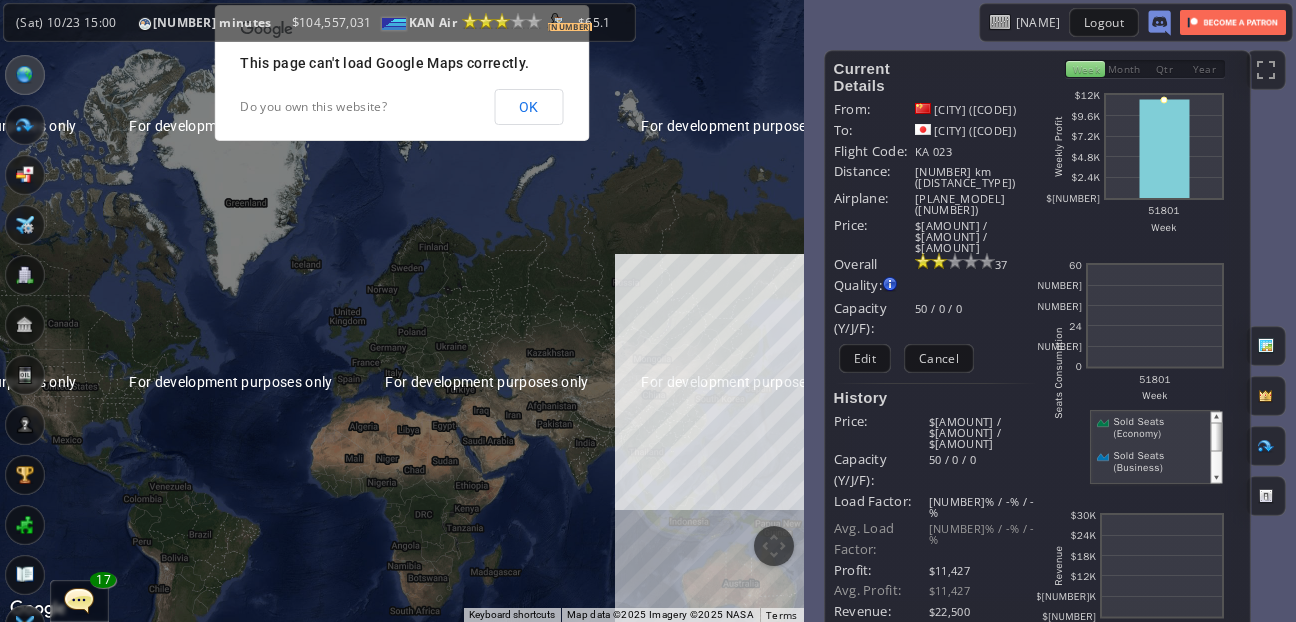 drag, startPoint x: 321, startPoint y: 387, endPoint x: 687, endPoint y: 387, distance: 366 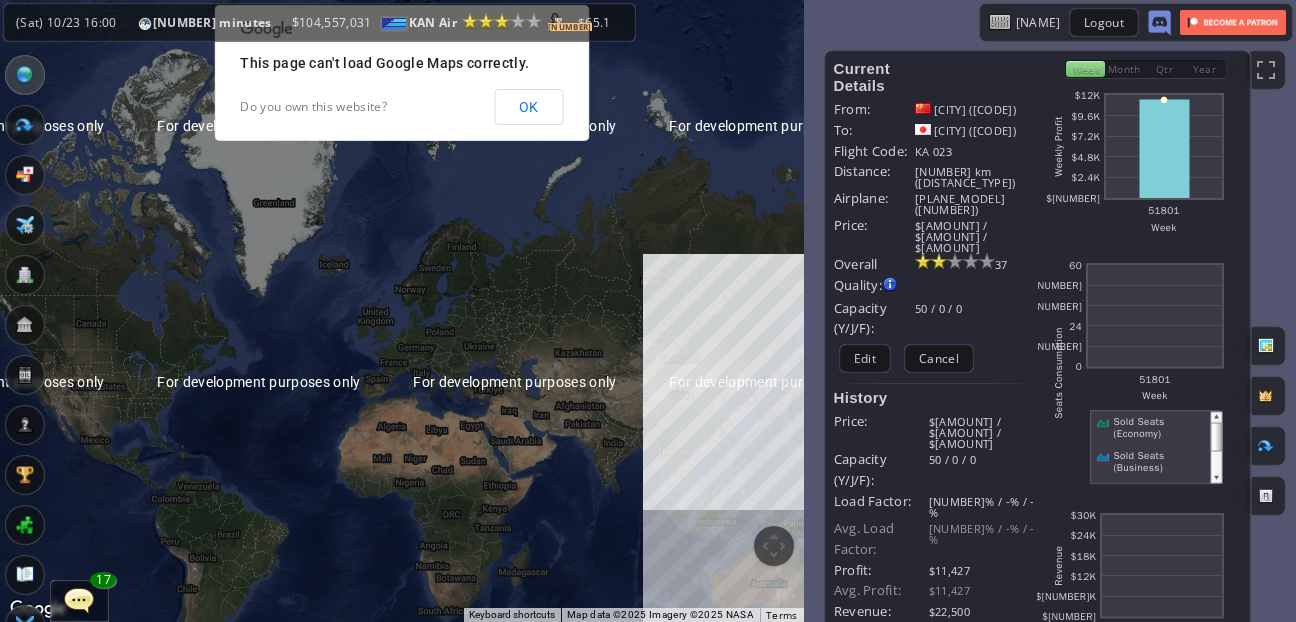 drag, startPoint x: 696, startPoint y: 415, endPoint x: 565, endPoint y: 415, distance: 131 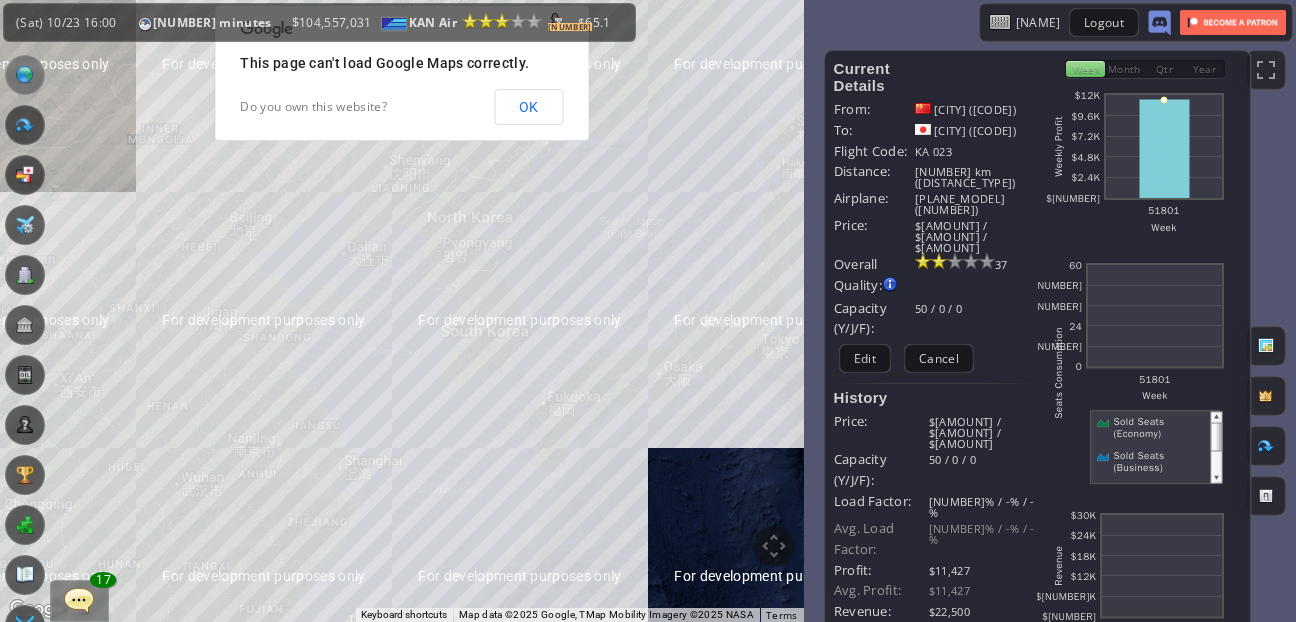click on "To navigate, press the arrow keys." at bounding box center (402, 311) 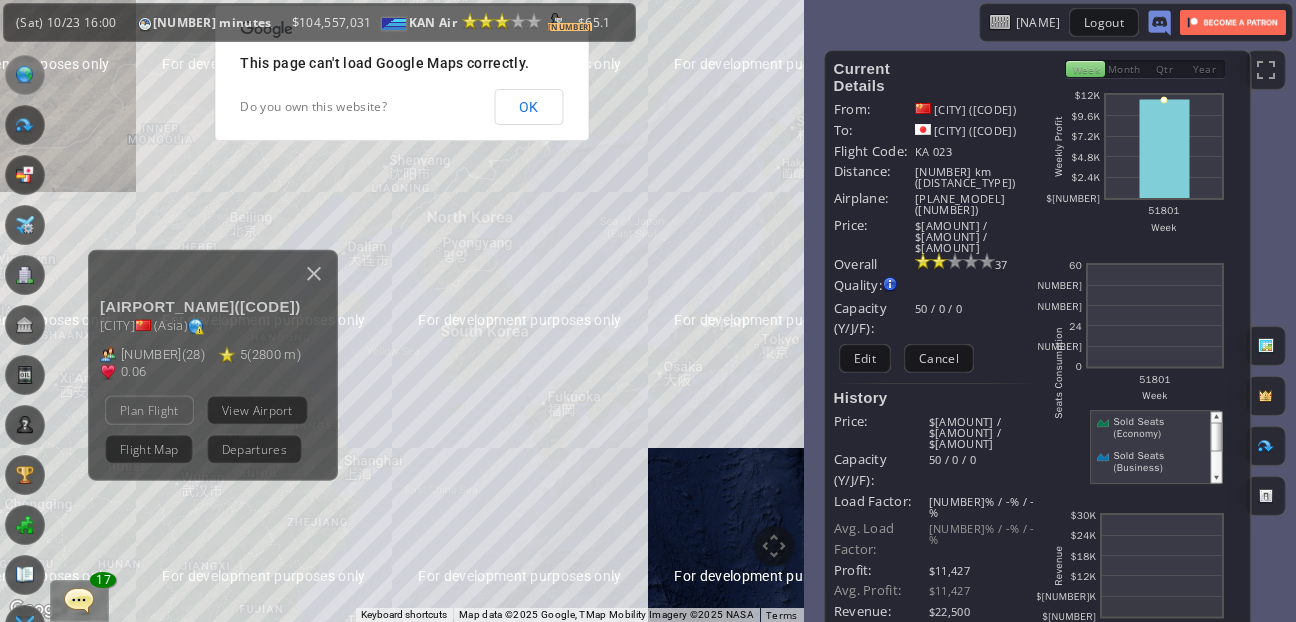 click on "Plan Flight" at bounding box center [149, 410] 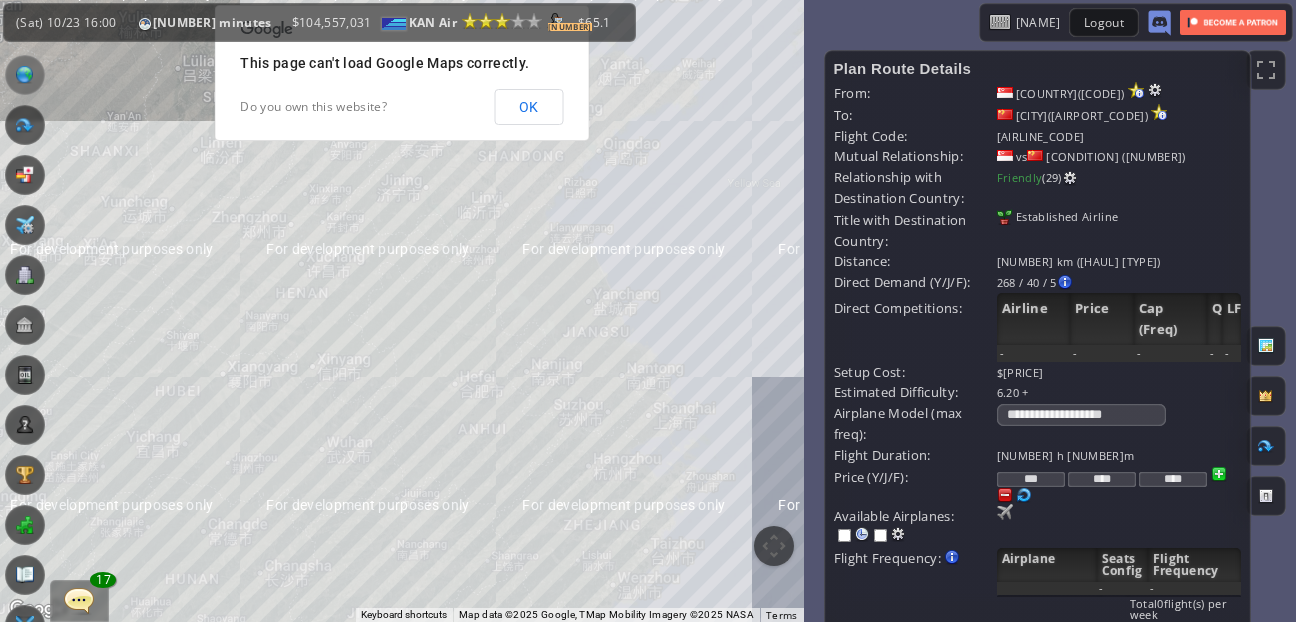 drag, startPoint x: 300, startPoint y: 503, endPoint x: 539, endPoint y: 494, distance: 239.1694 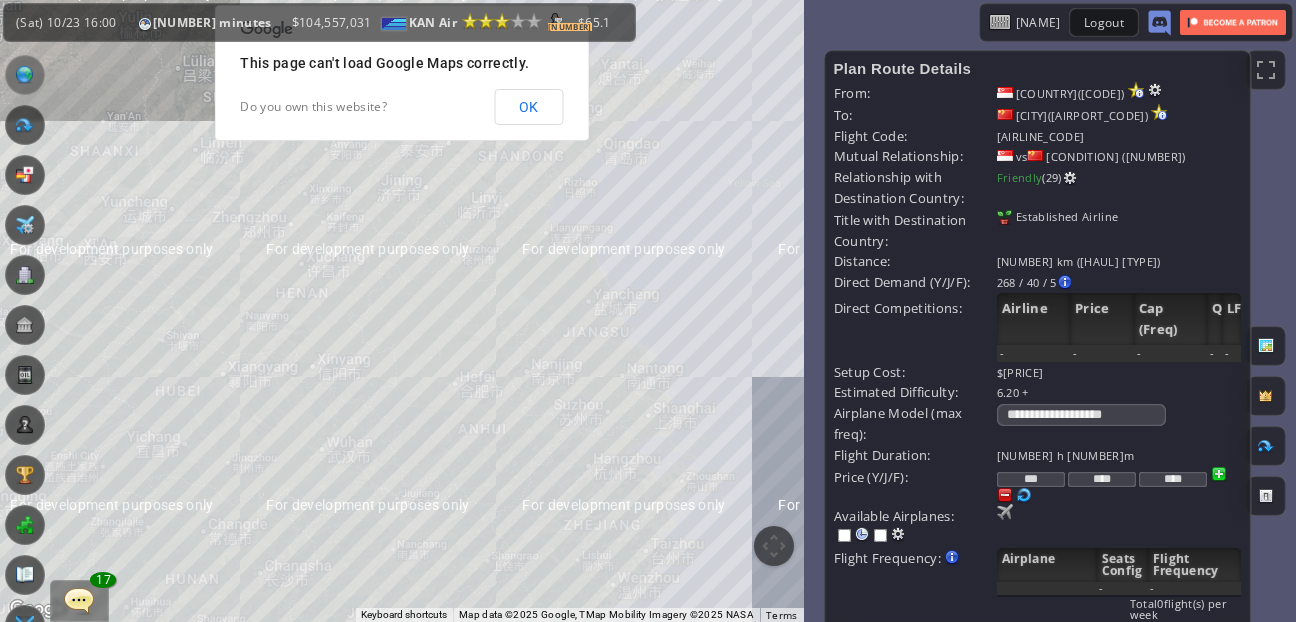 click on "To navigate, press the arrow keys." at bounding box center (402, 311) 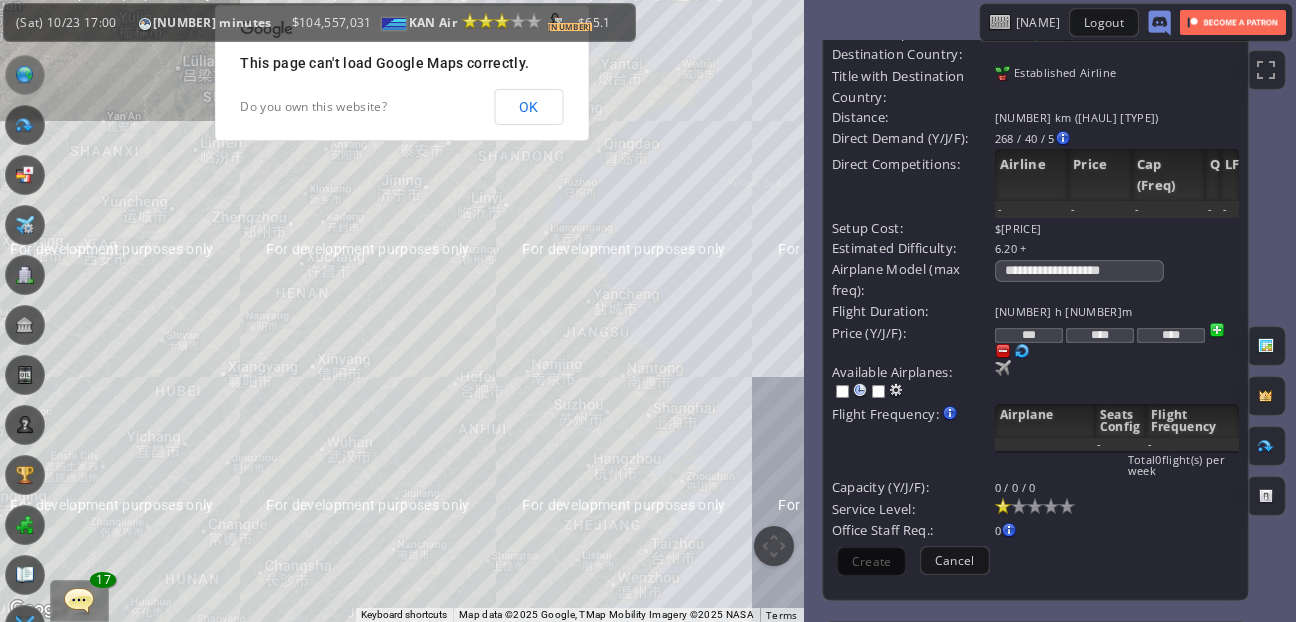scroll, scrollTop: 0, scrollLeft: 2, axis: horizontal 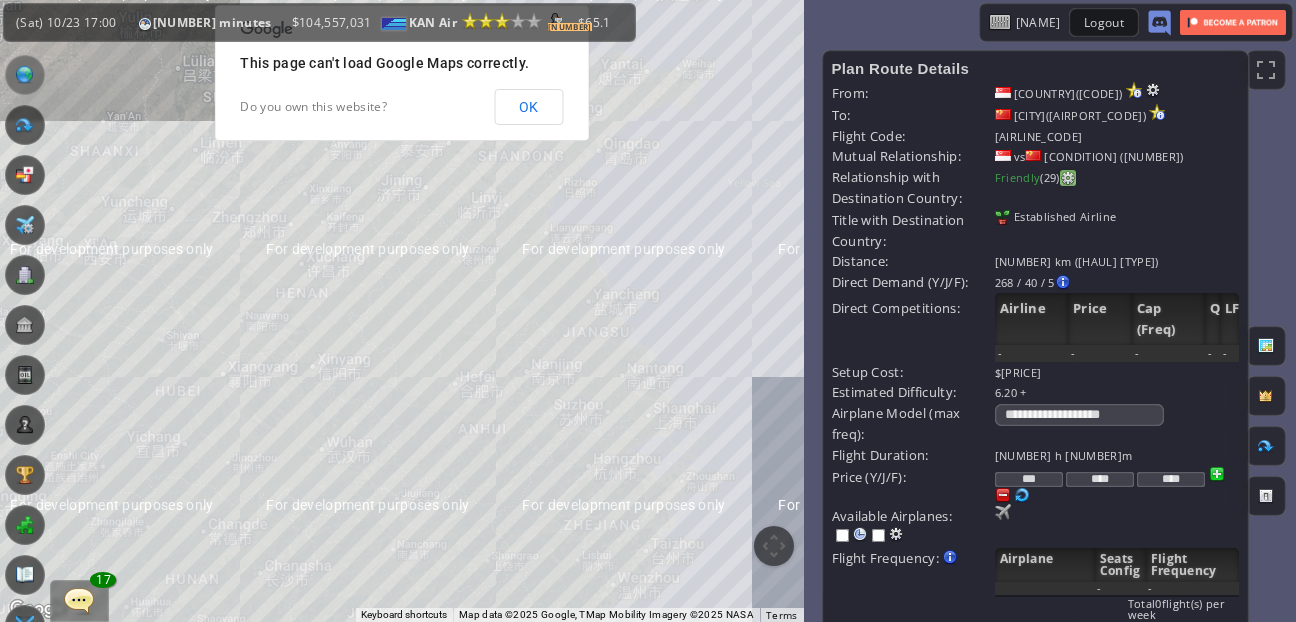 click at bounding box center (1068, 178) 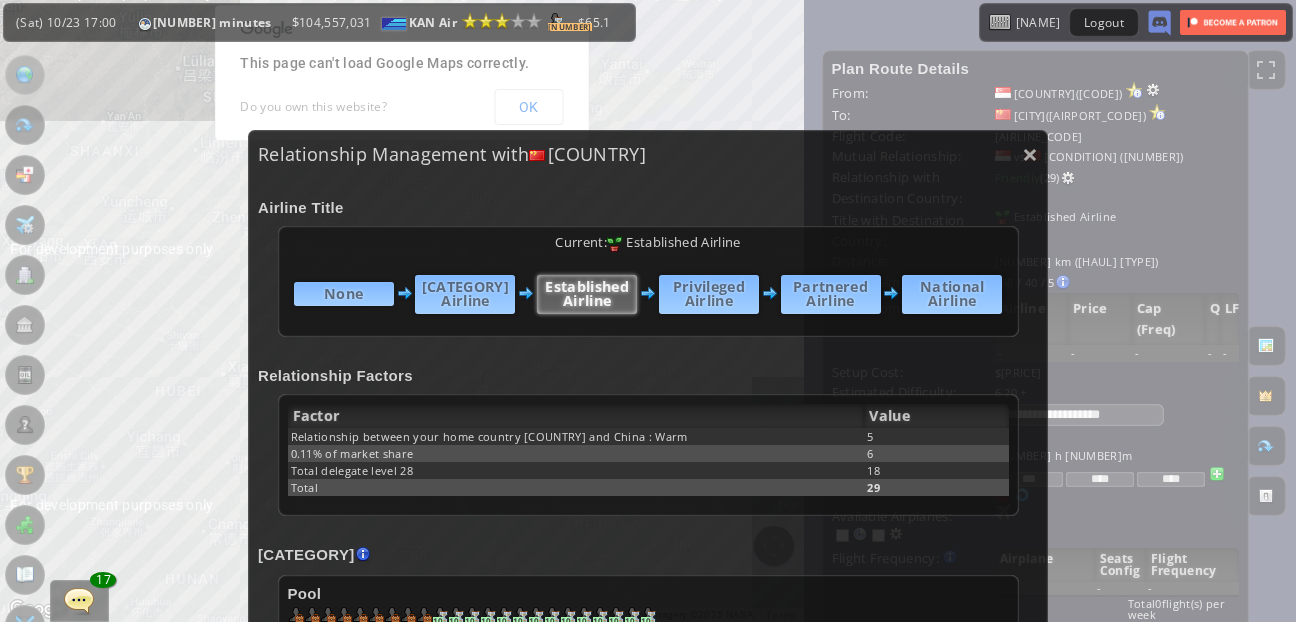 scroll, scrollTop: 72, scrollLeft: 0, axis: vertical 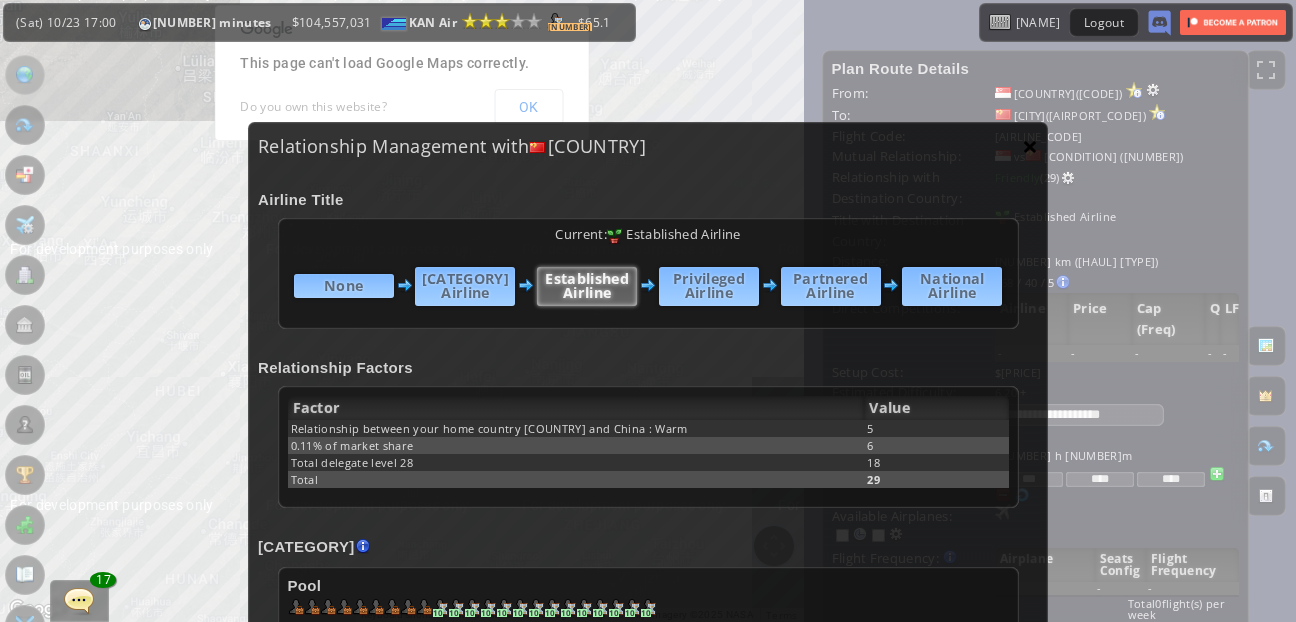 click on "×" at bounding box center (1030, 146) 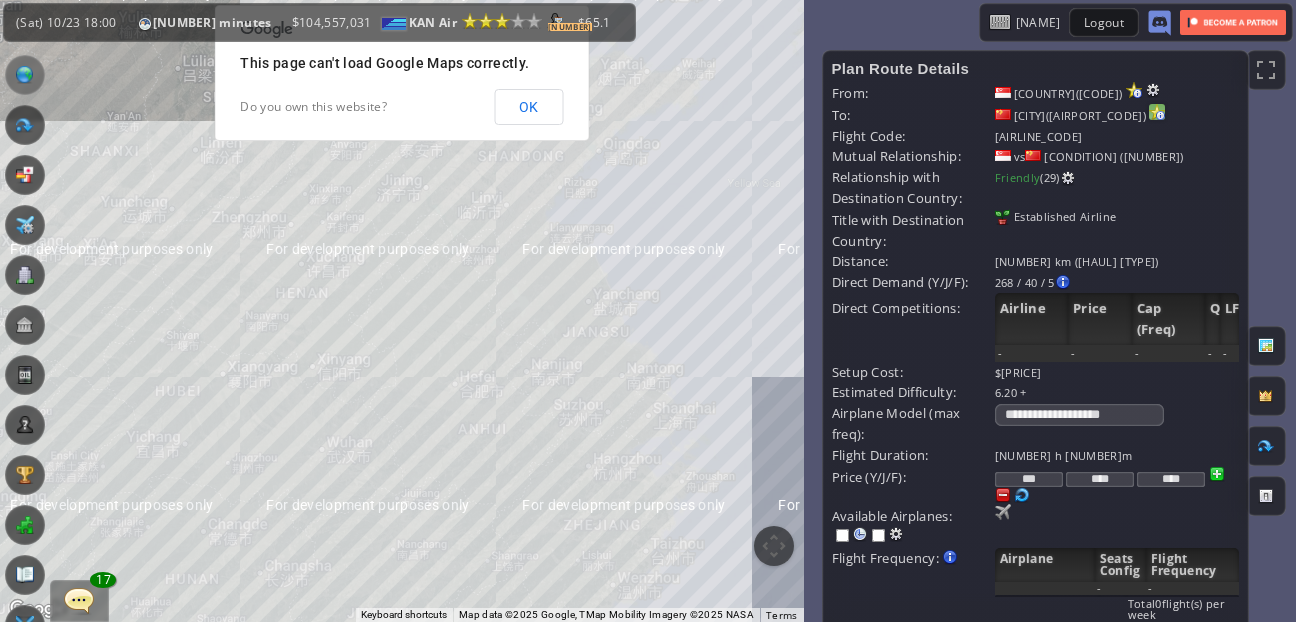 click at bounding box center (1134, 90) 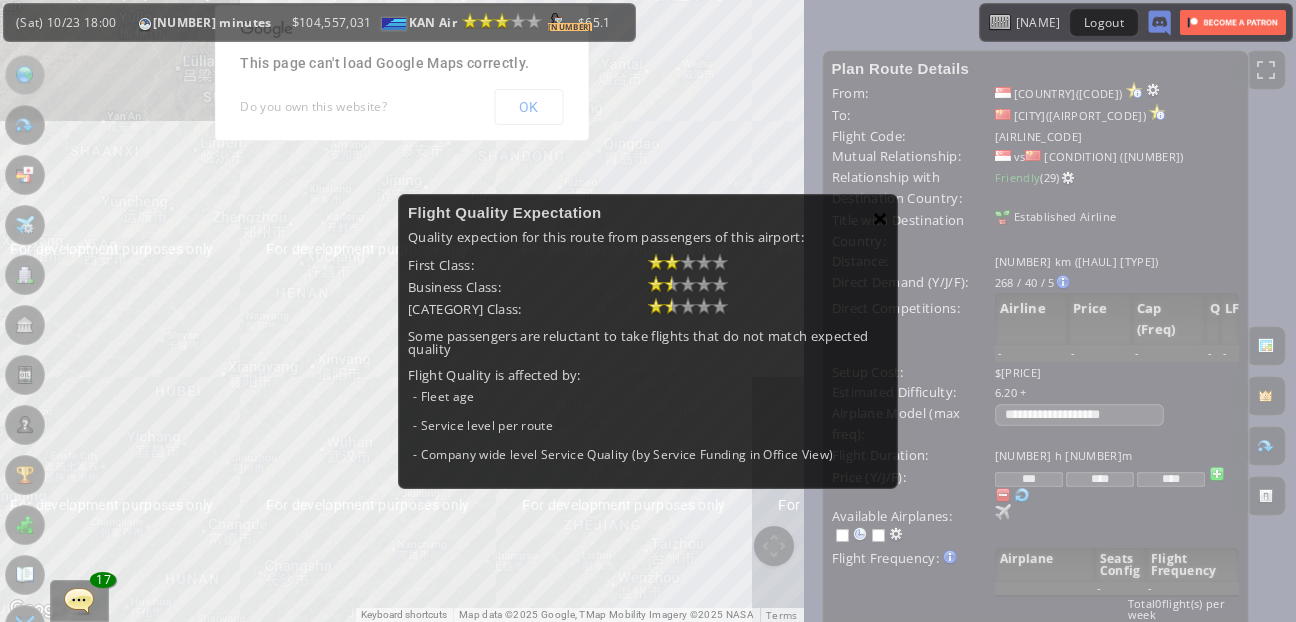 click on "×" at bounding box center (880, 218) 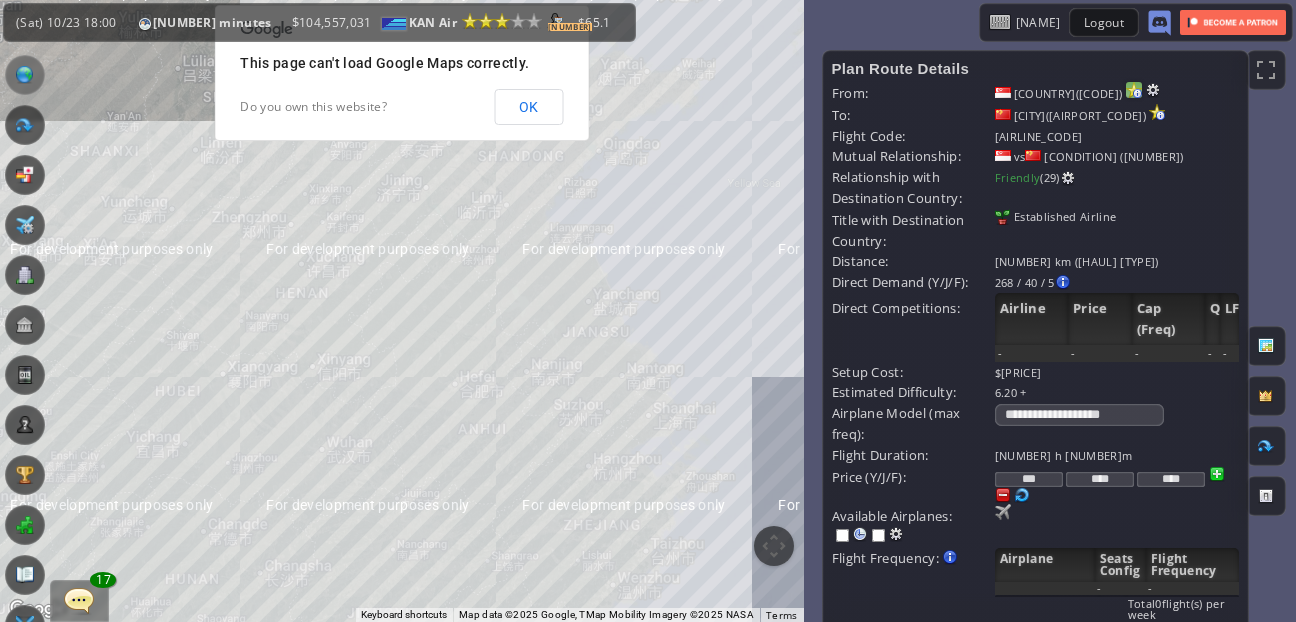 click at bounding box center [1134, 90] 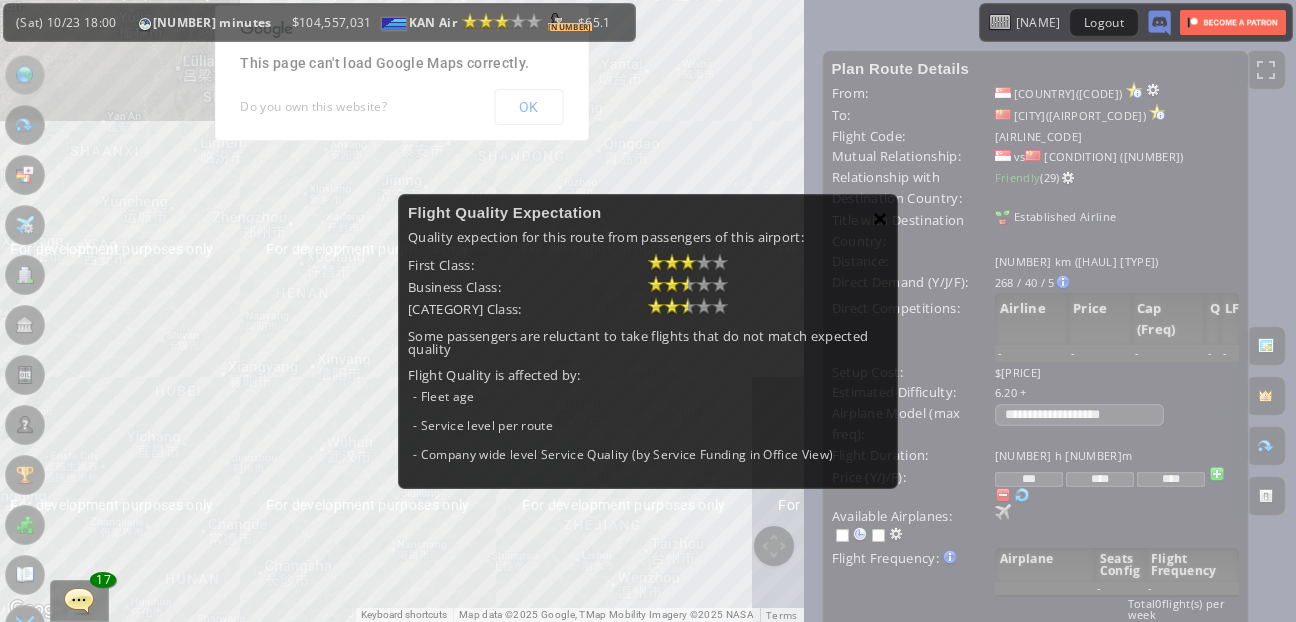 click on "×" at bounding box center (880, 218) 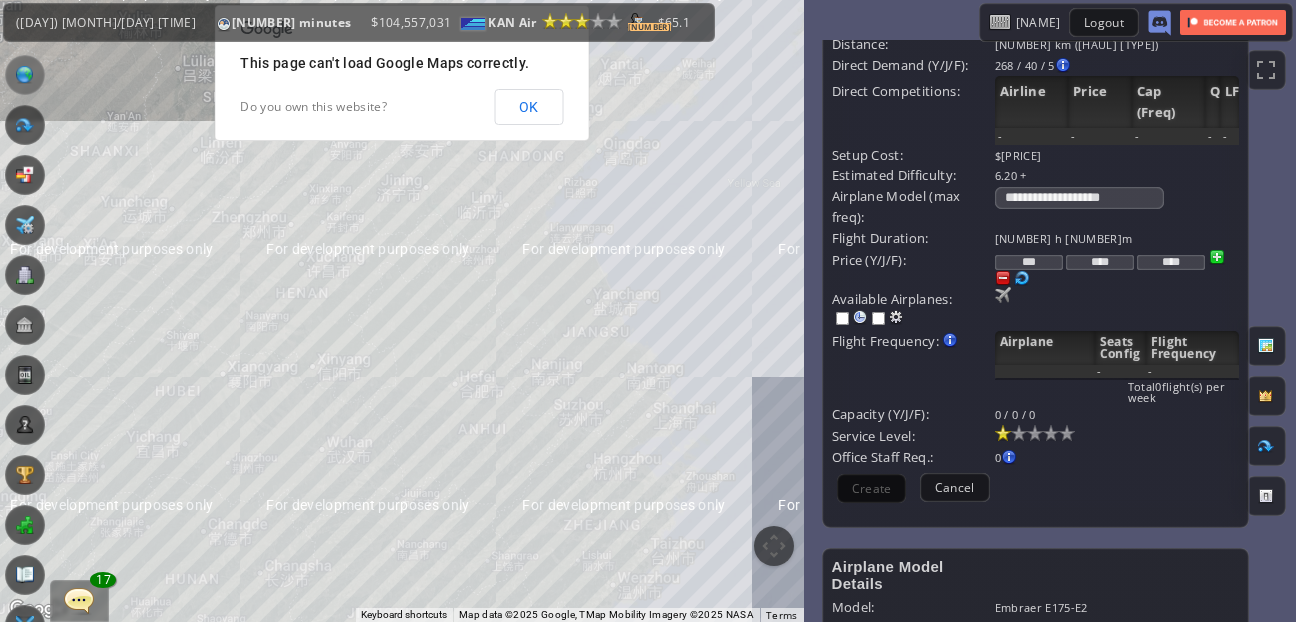 scroll, scrollTop: 0, scrollLeft: 2, axis: horizontal 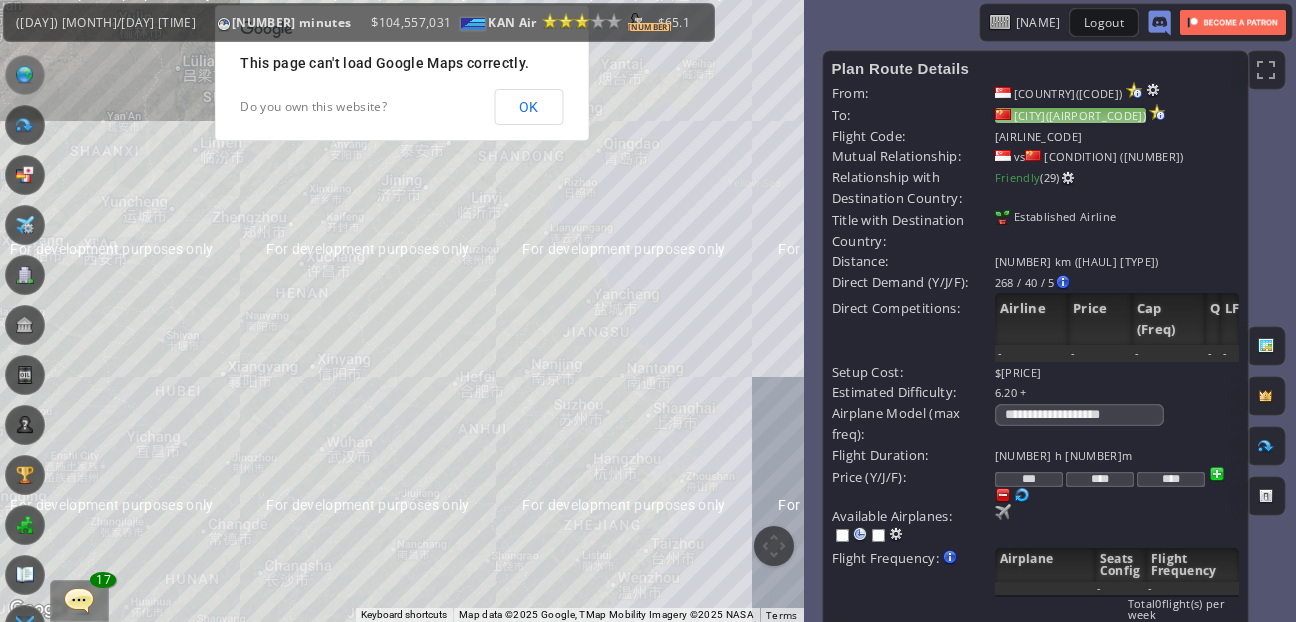 click on "[CITY]([AIRPORT_CODE])" at bounding box center (1070, 115) 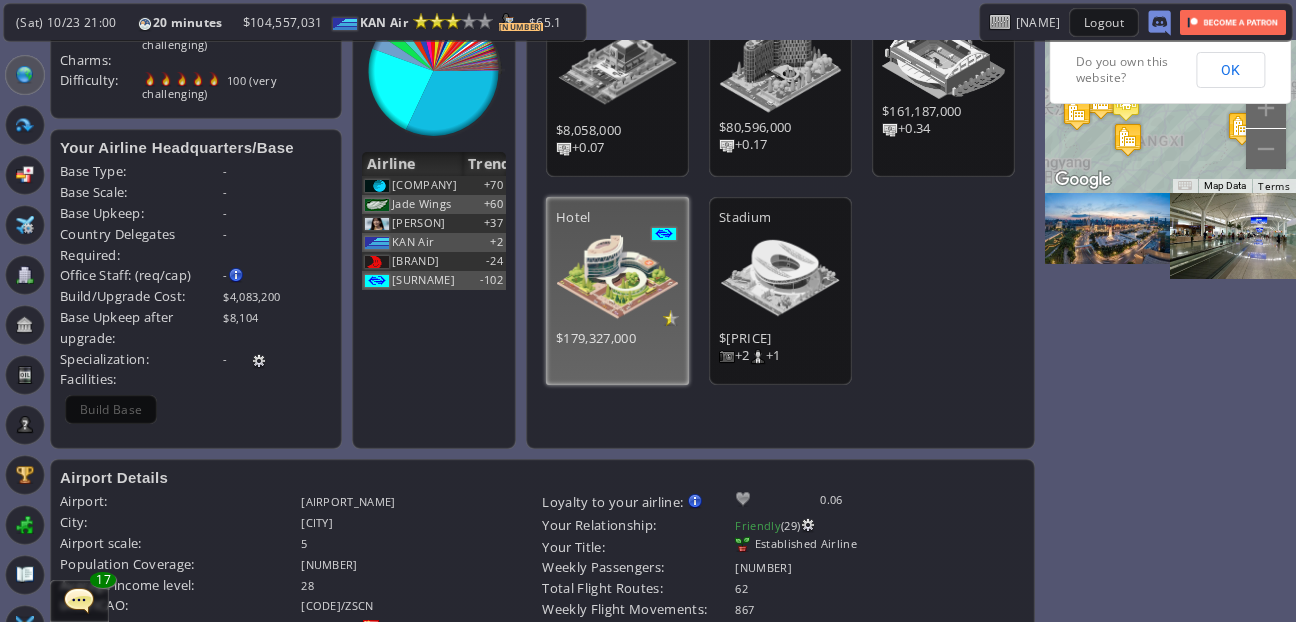 scroll, scrollTop: 233, scrollLeft: 0, axis: vertical 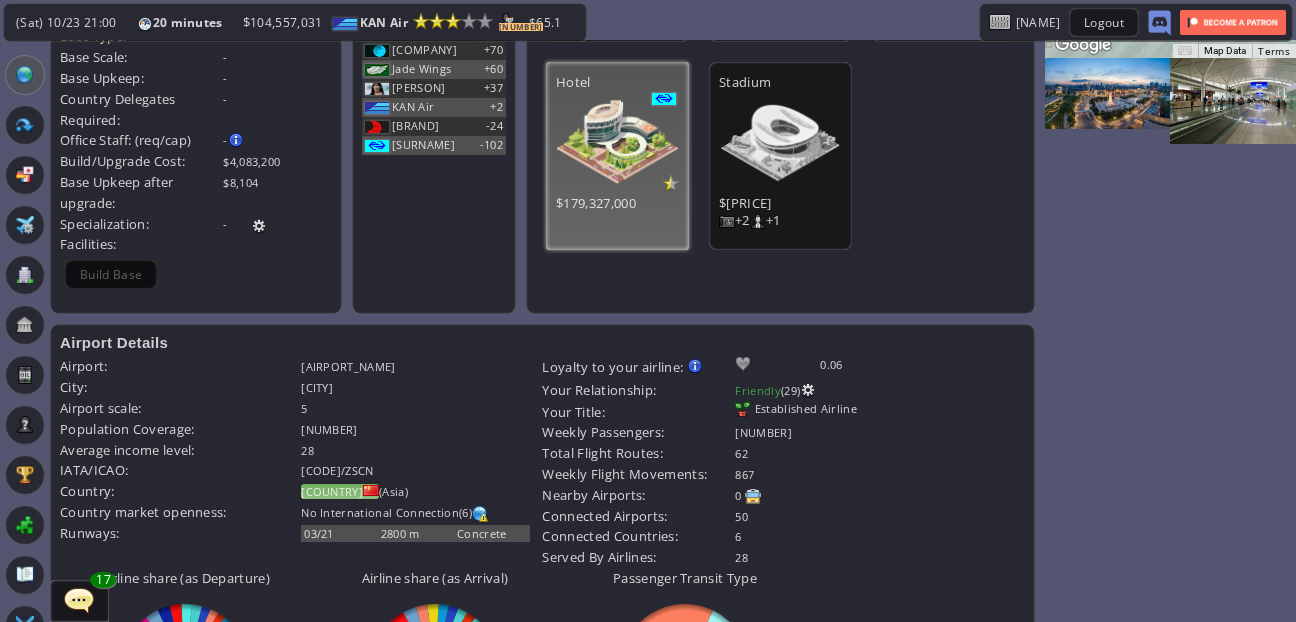 click on "[COUNTRY]" at bounding box center (332, 491) 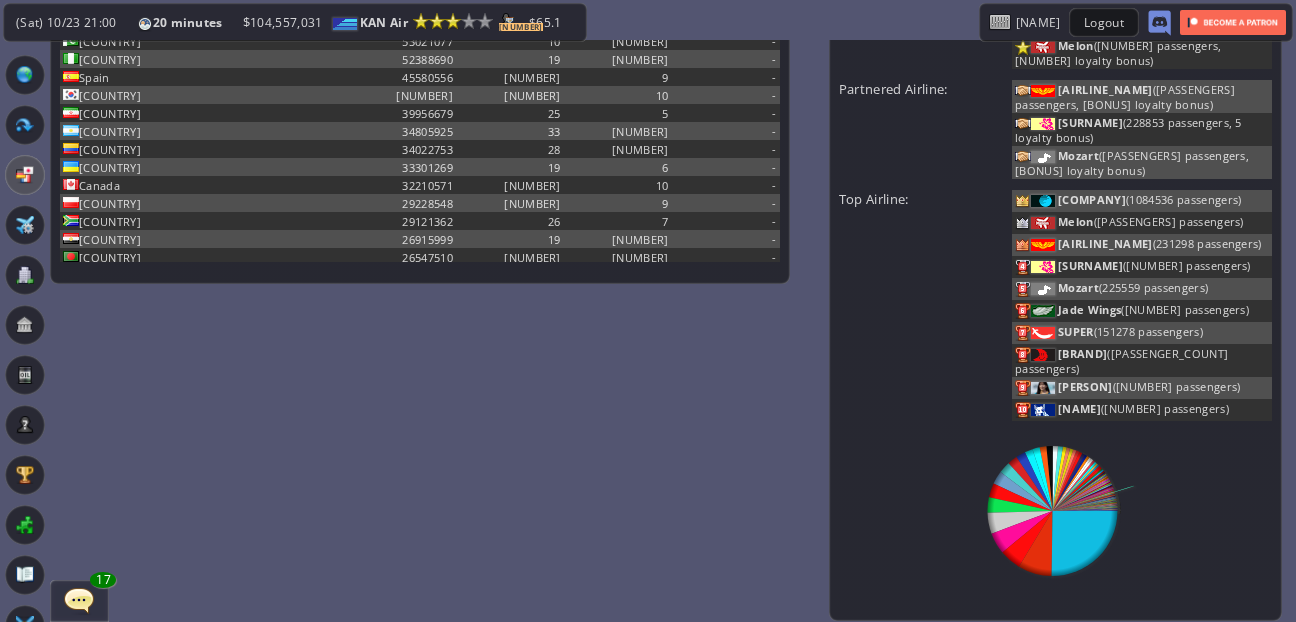 scroll, scrollTop: 0, scrollLeft: 0, axis: both 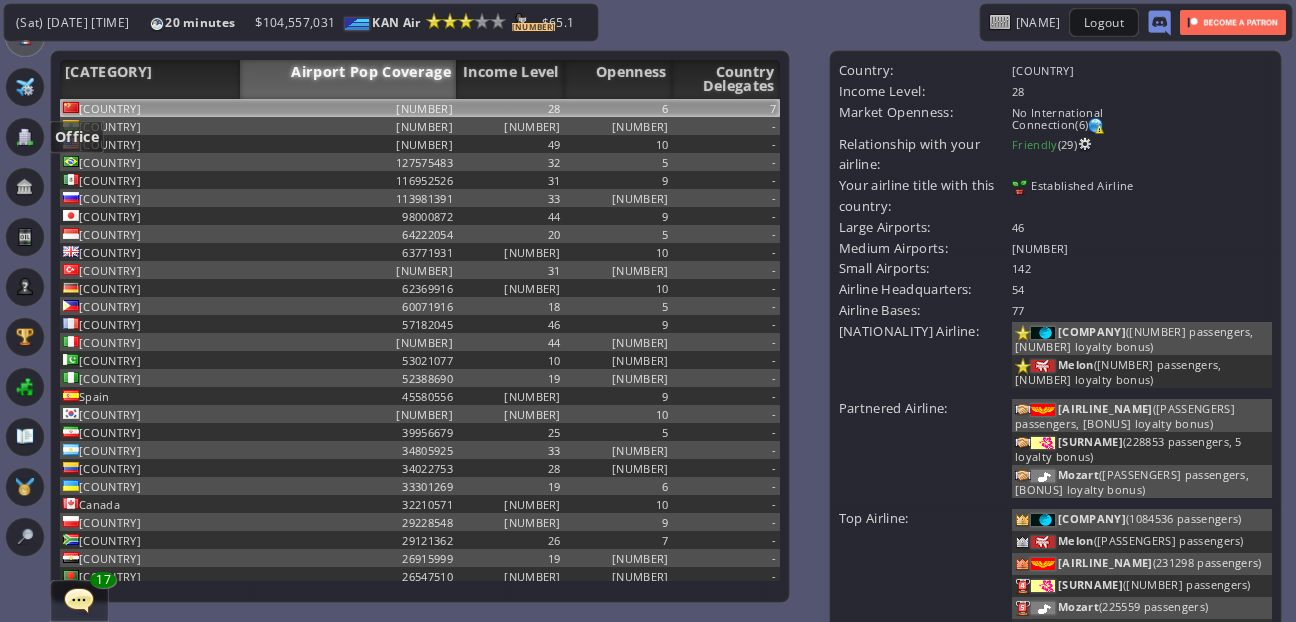click at bounding box center (25, 137) 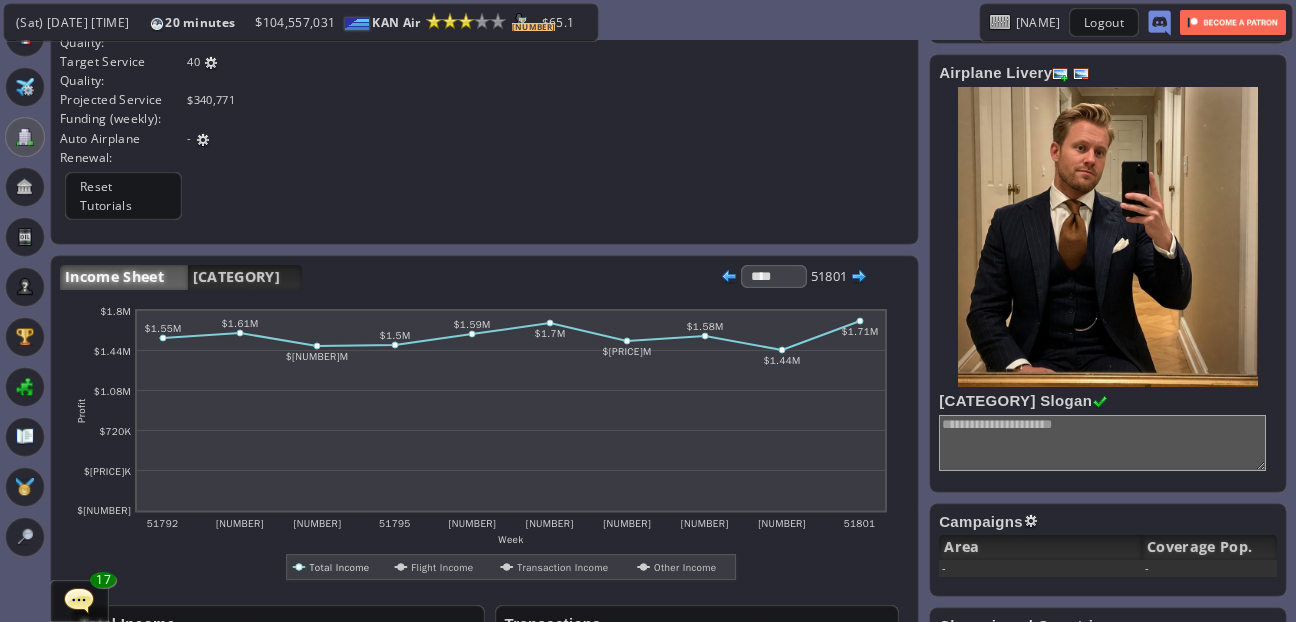 scroll, scrollTop: 397, scrollLeft: 0, axis: vertical 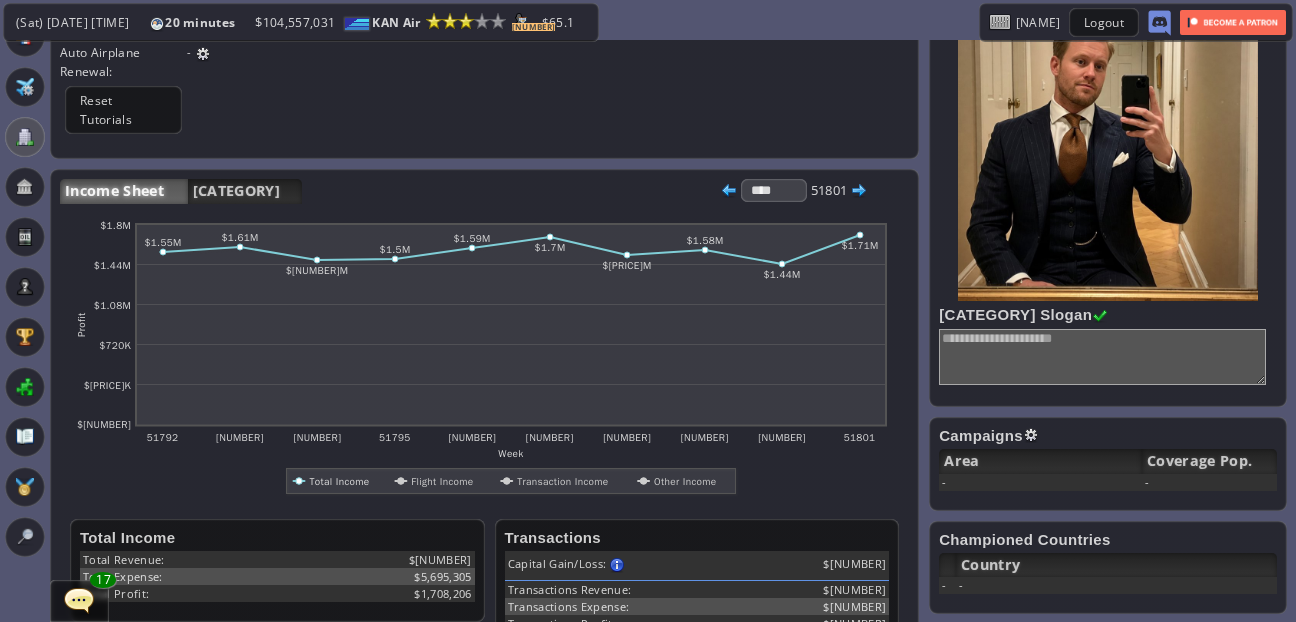 click at bounding box center [1031, 435] 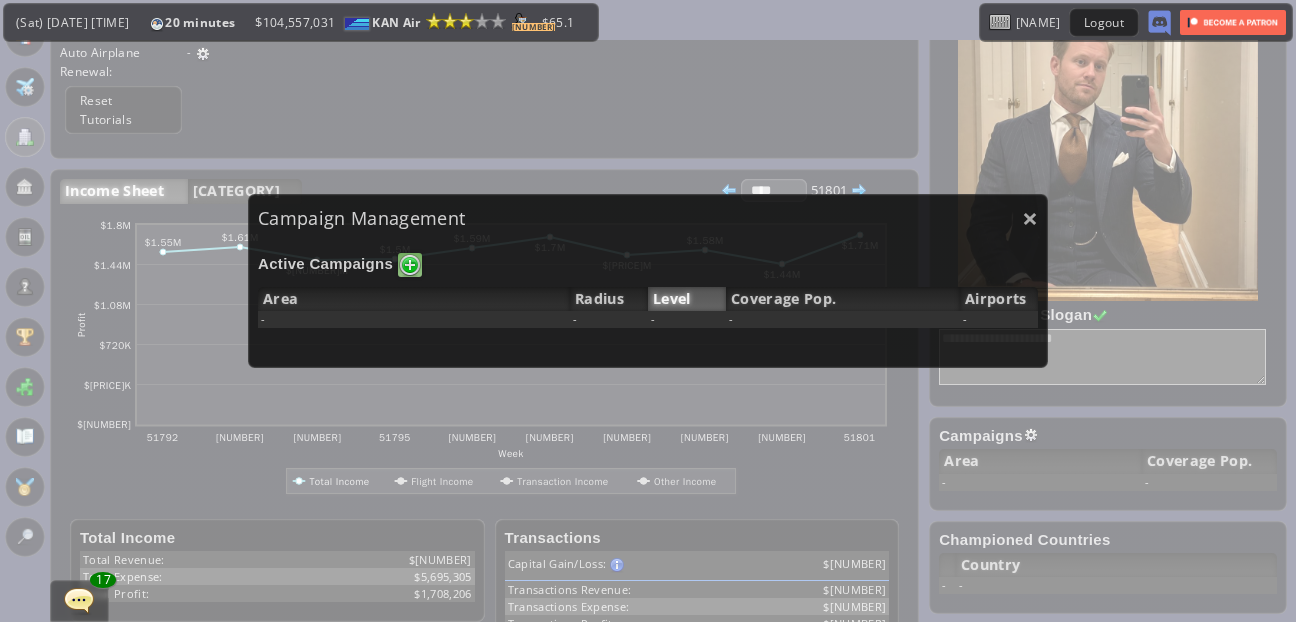 click at bounding box center [410, 265] 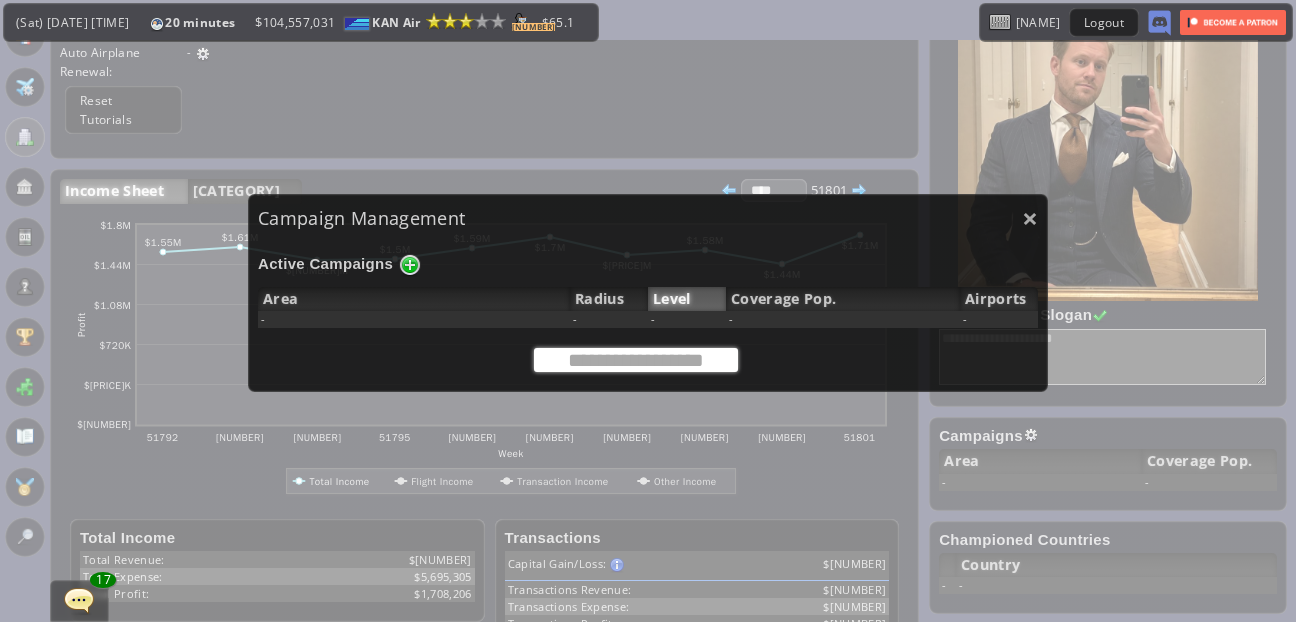 click at bounding box center [636, 360] 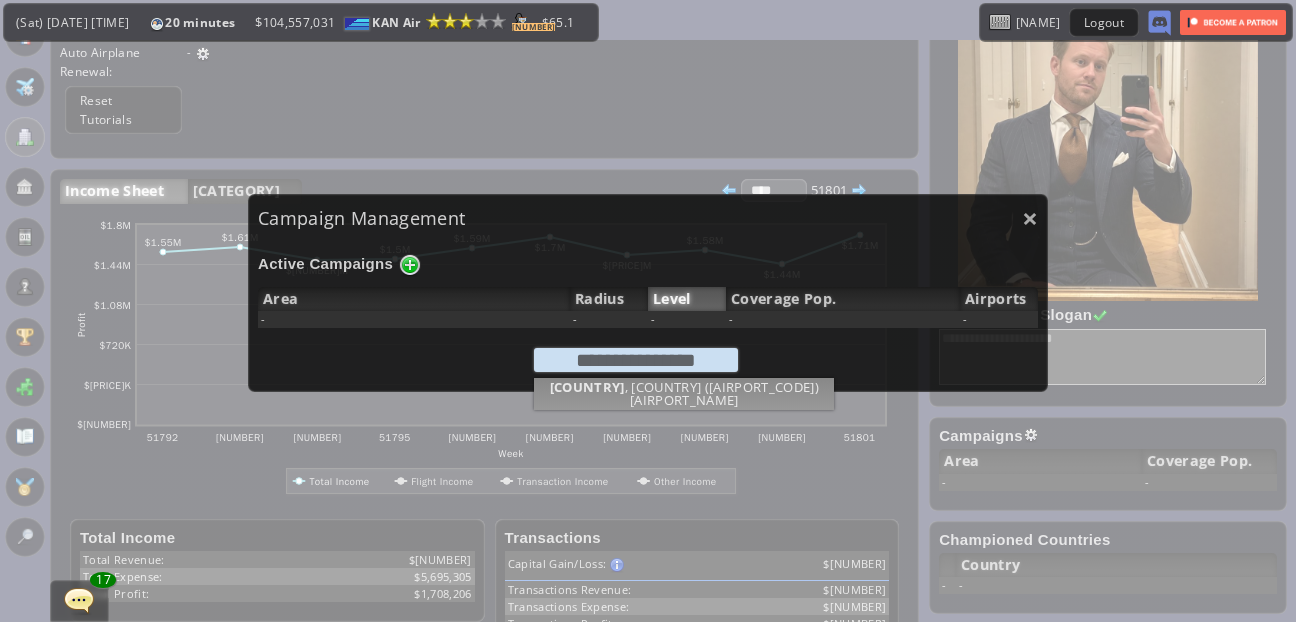 click on "Singapore , [COUNTRY] ([IATA]) [AIRPORT_NAME]" at bounding box center [648, 293] 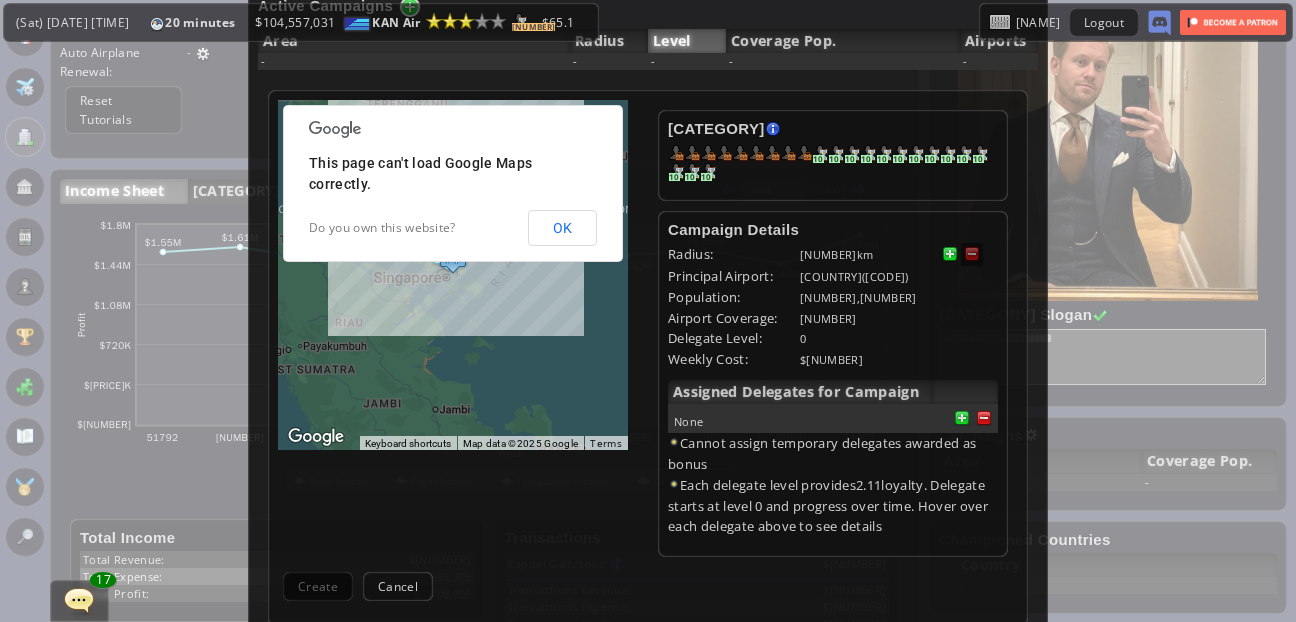 scroll, scrollTop: 266, scrollLeft: 0, axis: vertical 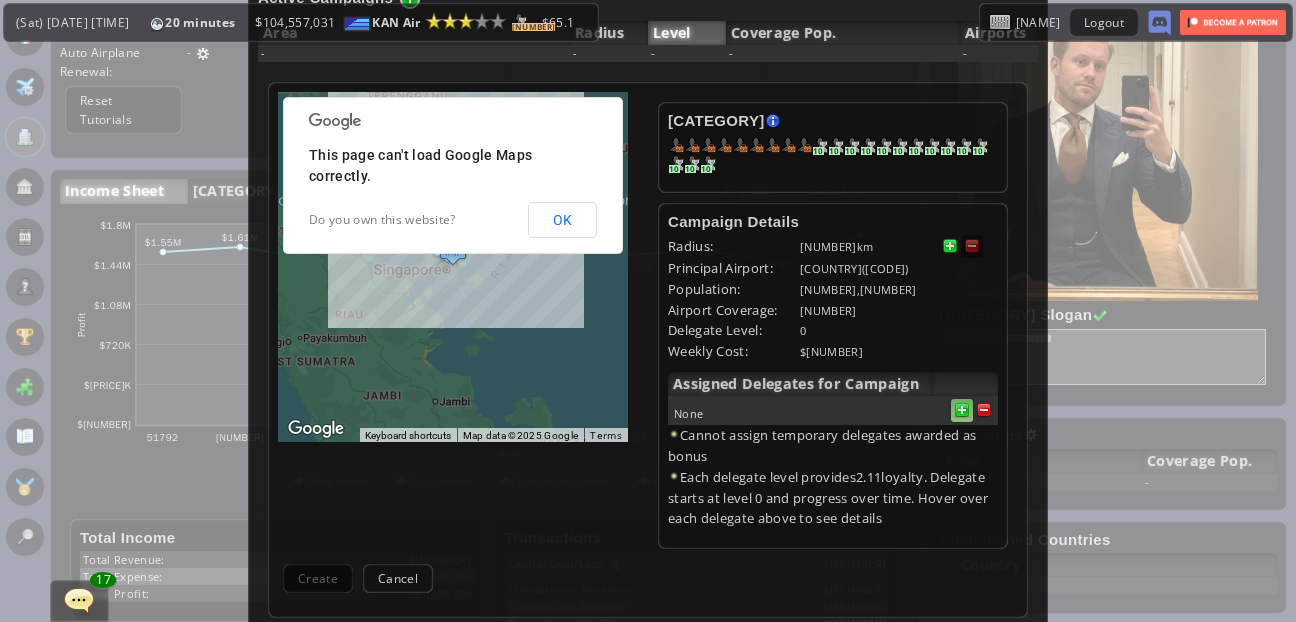 click at bounding box center (984, 410) 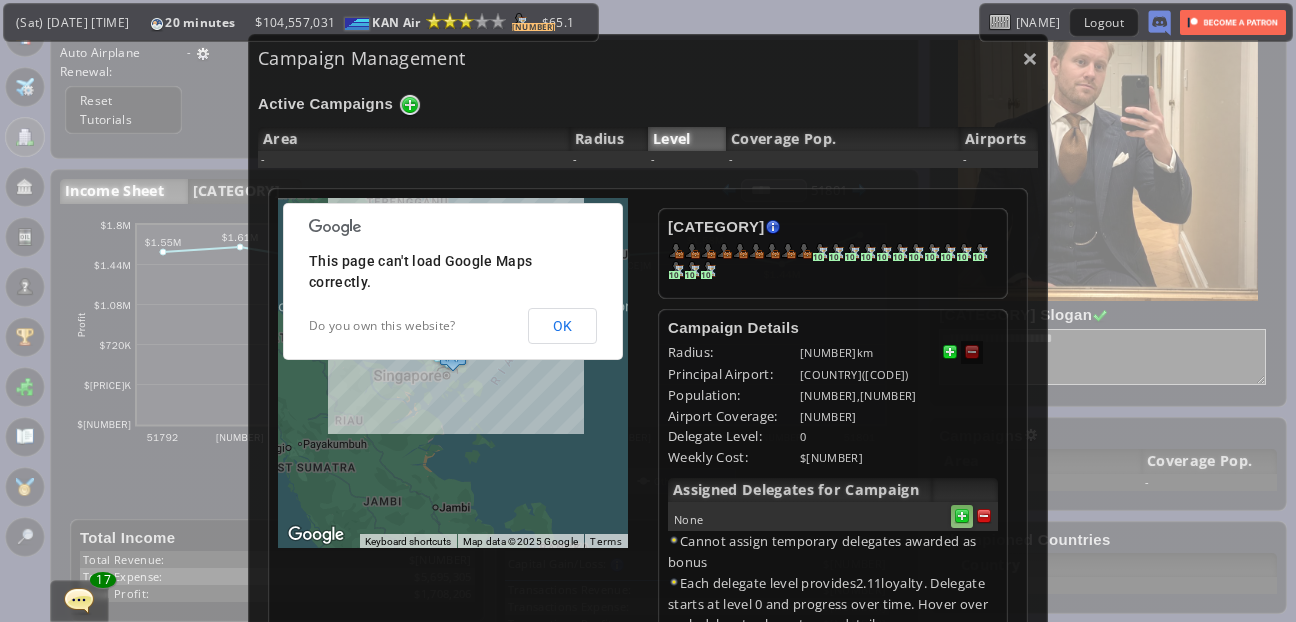 scroll, scrollTop: 155, scrollLeft: 0, axis: vertical 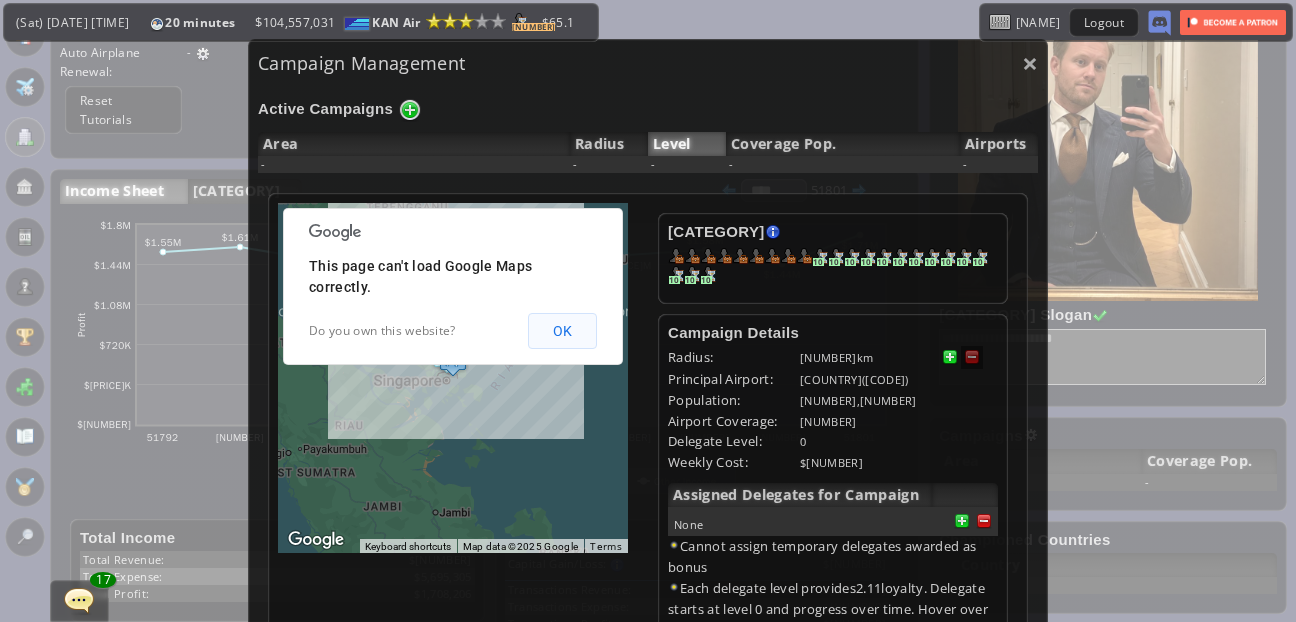 click on "OK" at bounding box center [562, 331] 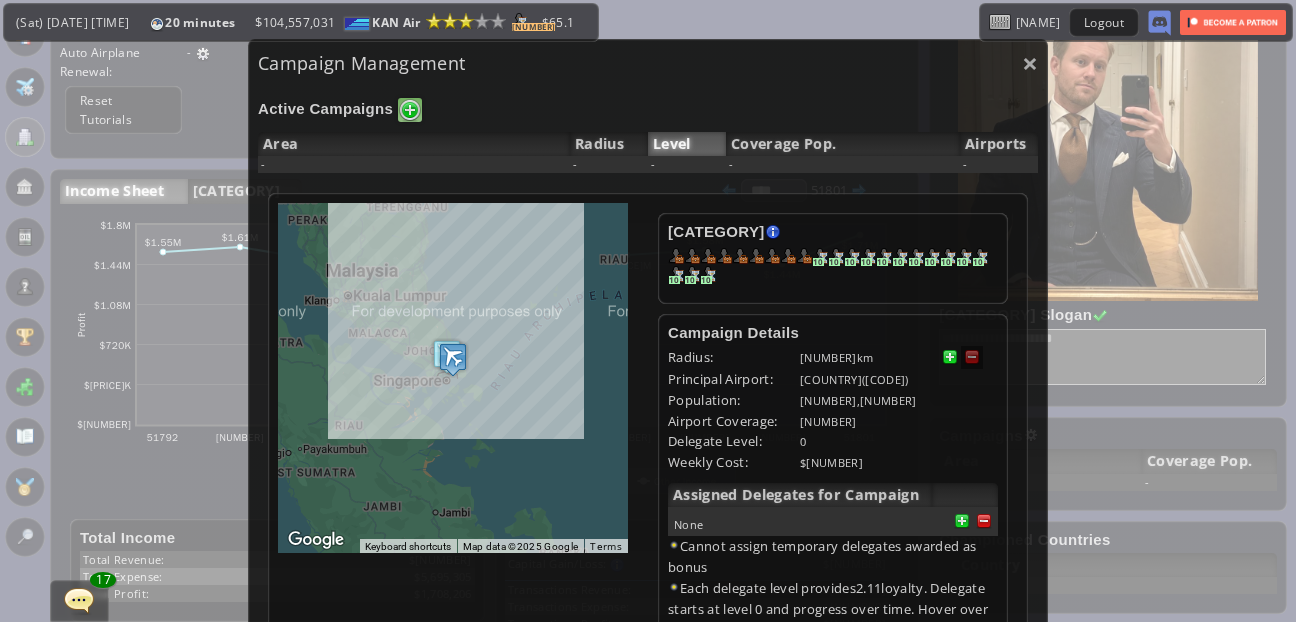 click at bounding box center [410, 110] 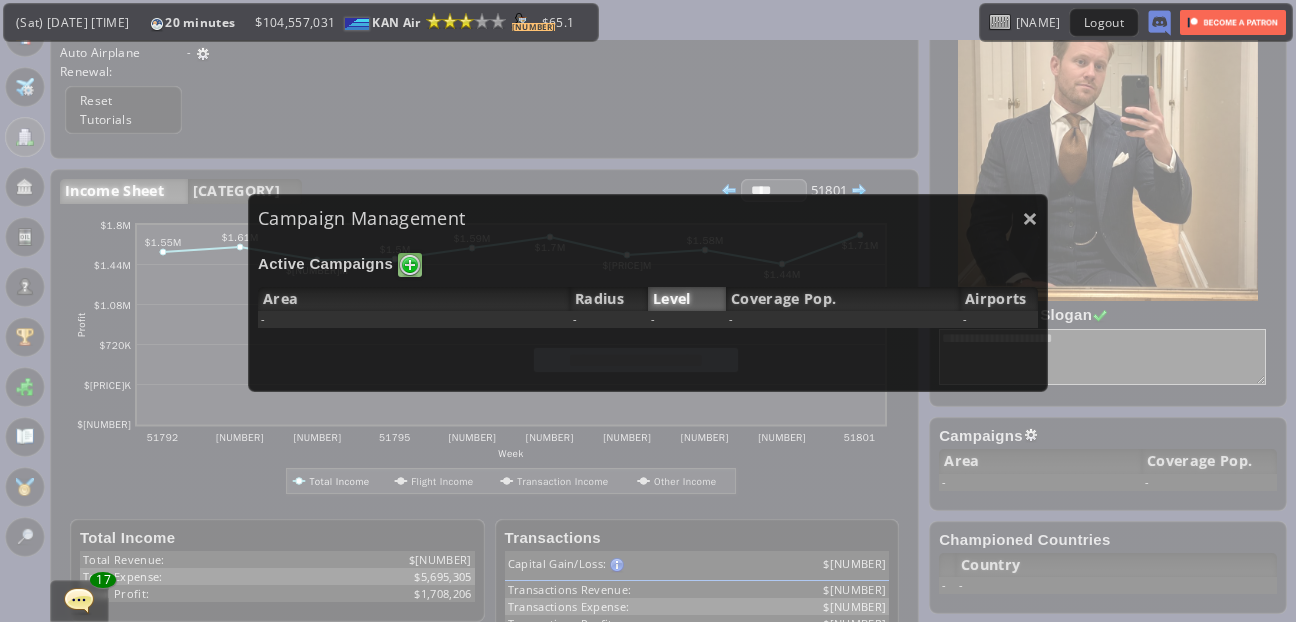 scroll, scrollTop: 0, scrollLeft: 0, axis: both 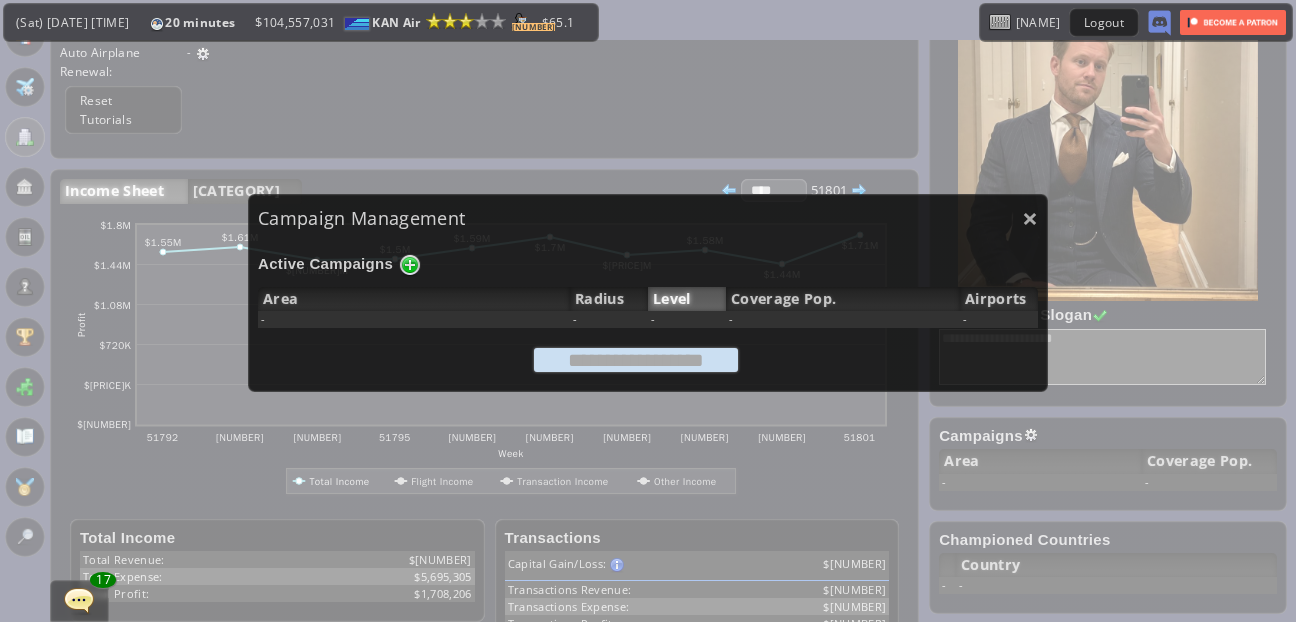 click on "×
Campaign Management
Active Campaigns
Area
Radius
Level
Coverage Pop.
Airports
- - - - -
Shanghai , [COUNTRY] (SHA) Shanghai Hongqiao International Airport Shanghai , [COUNTRY] (PVG) Shanghai Pudong International Airport
← Move left → Move right ↑ Move up ↓ Move down + Zoom in - Zoom out Home Jump left by 75% End Jump right by 75% Page Up Jump up by 75% Page Down Jump down by 75% To navigate, press the arrow keys. Keyboard shortcuts Map Data Map data ©2025 Google Map data ©2025 Google 100 km  Click to toggle between metric and imperial units Terms Report a map error
Delegates Pool Gained by leveling up your airline. Airline grade is determined by reputation points.
10 10 10 10 10 10 10 10 10 10 10 10 10 10
100 km" at bounding box center [648, 293] 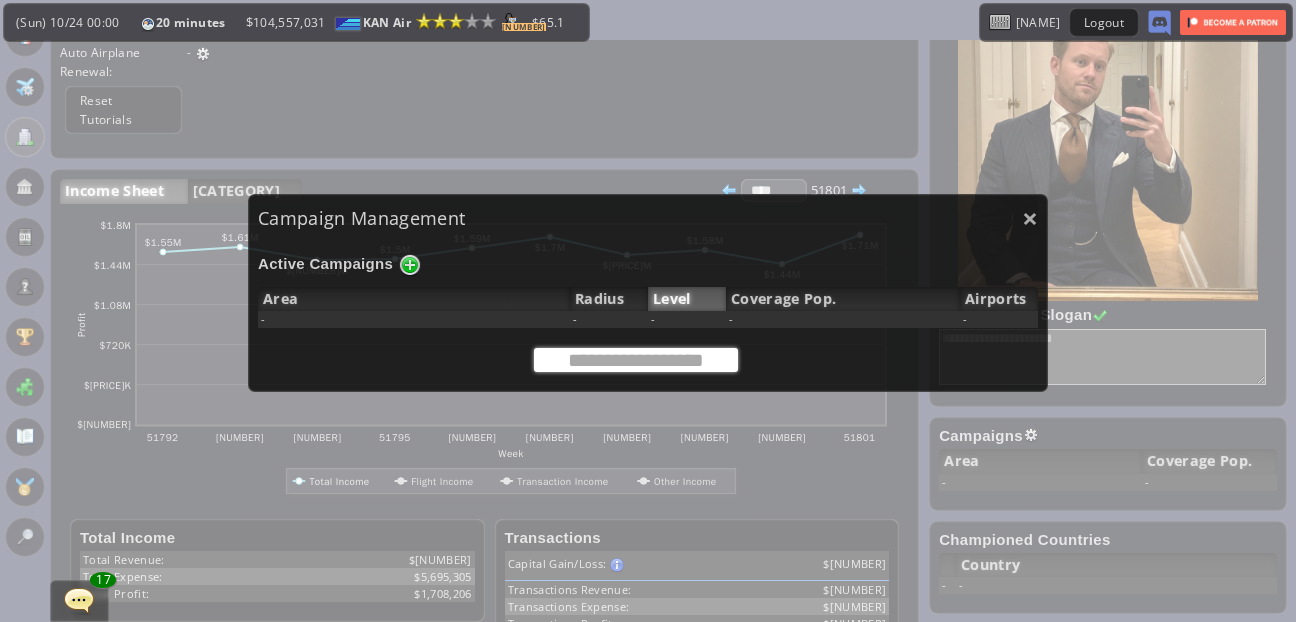 click at bounding box center [636, 360] 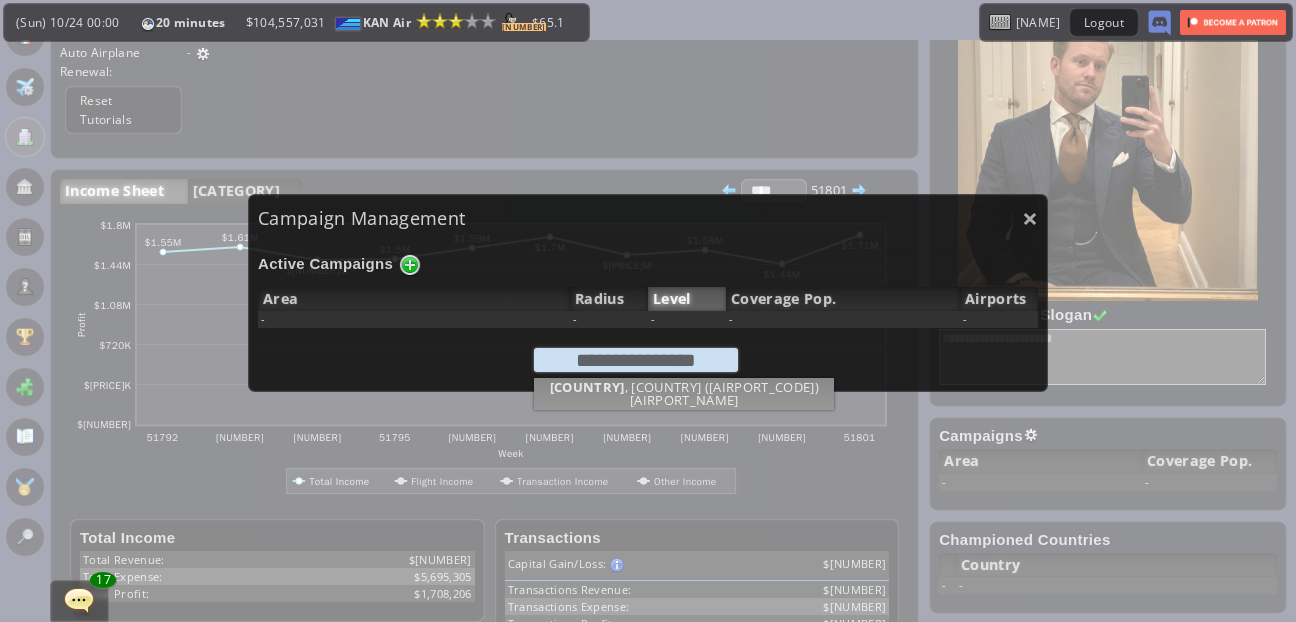 click on "Campaign Management" at bounding box center [648, 293] 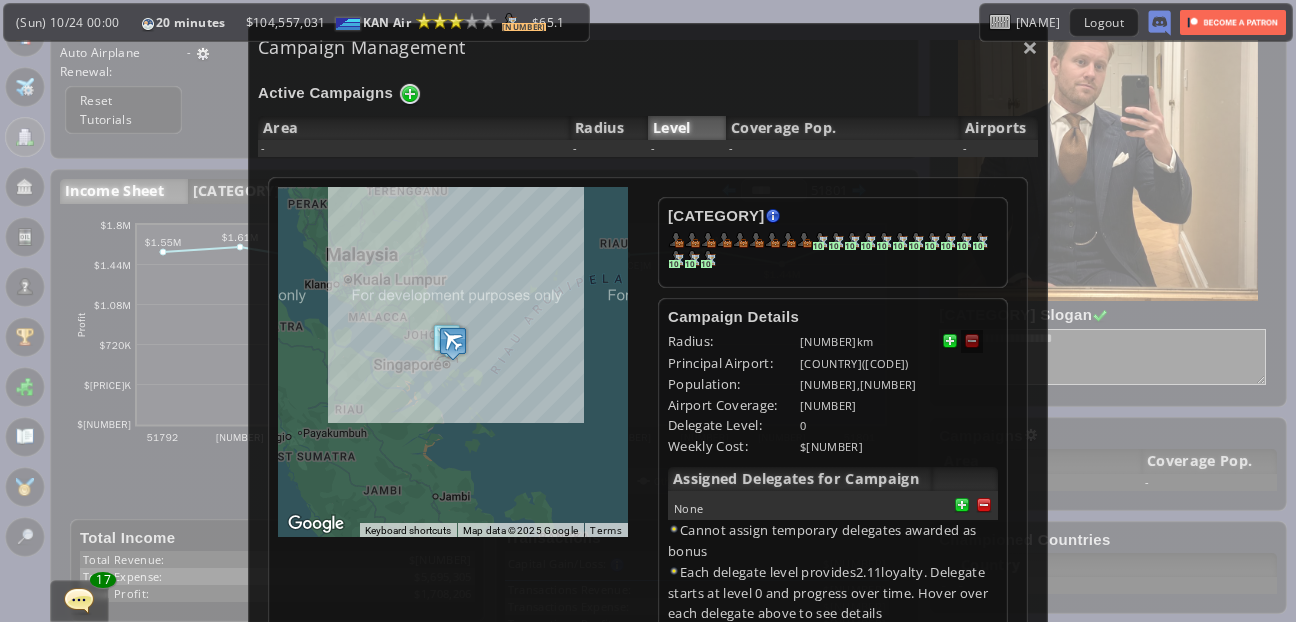 scroll, scrollTop: 57, scrollLeft: 0, axis: vertical 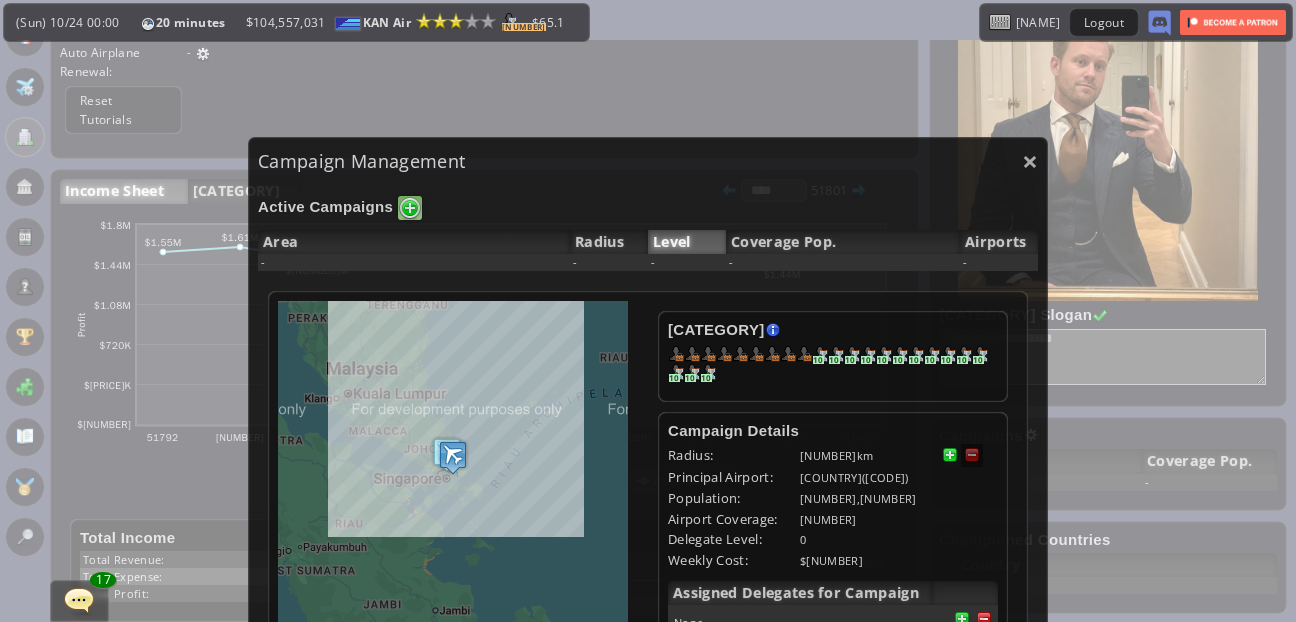 click at bounding box center [410, 208] 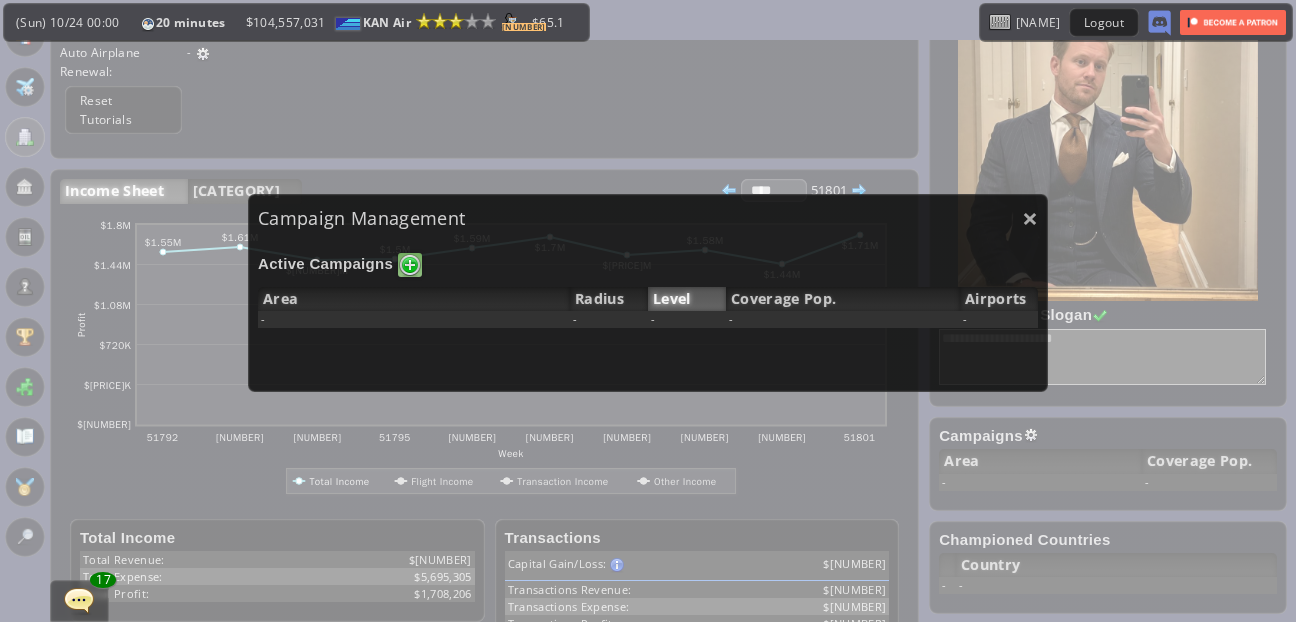 scroll, scrollTop: 0, scrollLeft: 0, axis: both 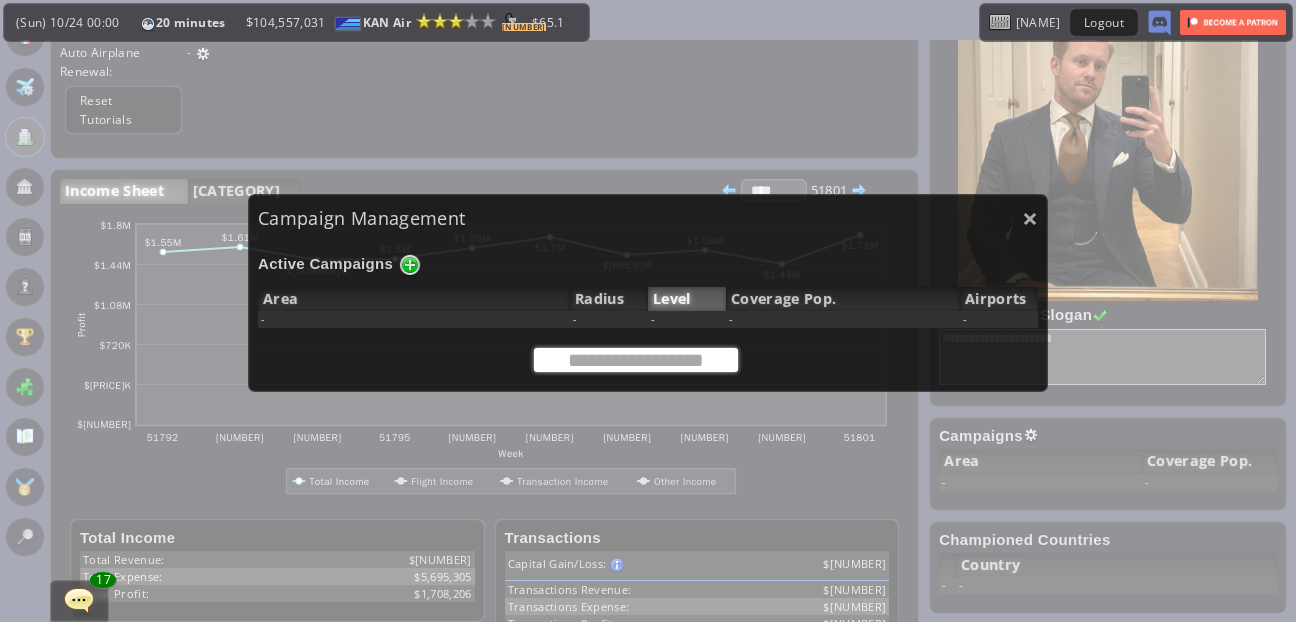 click at bounding box center (636, 360) 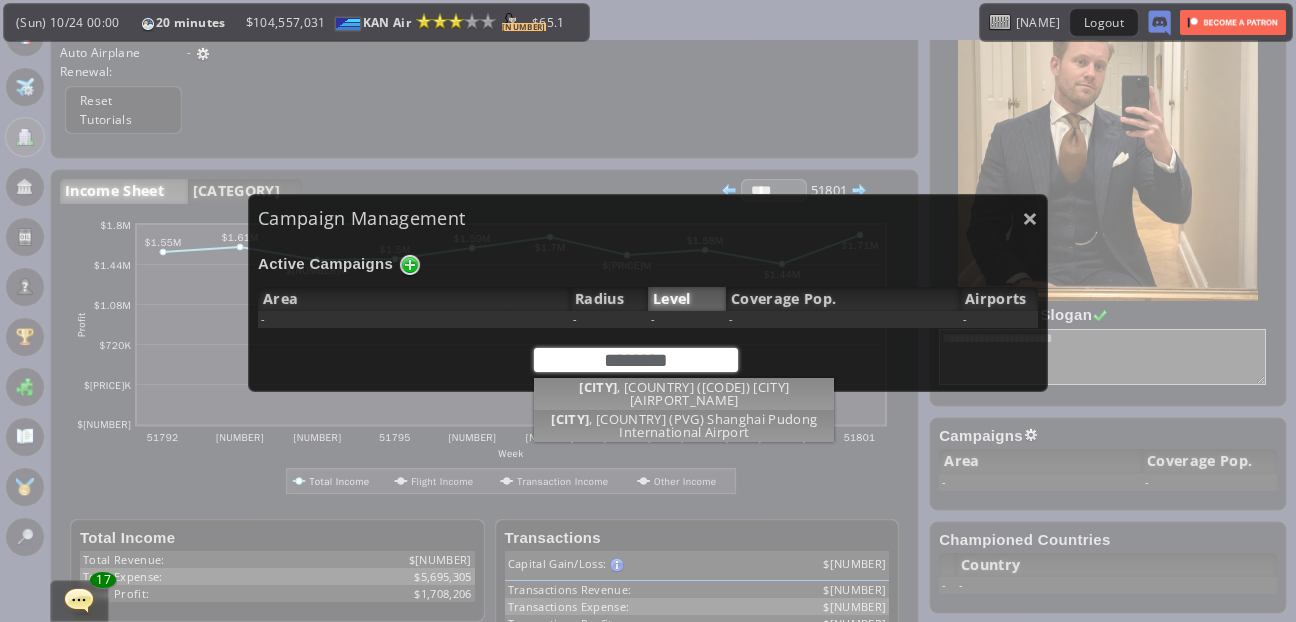 type on "**********" 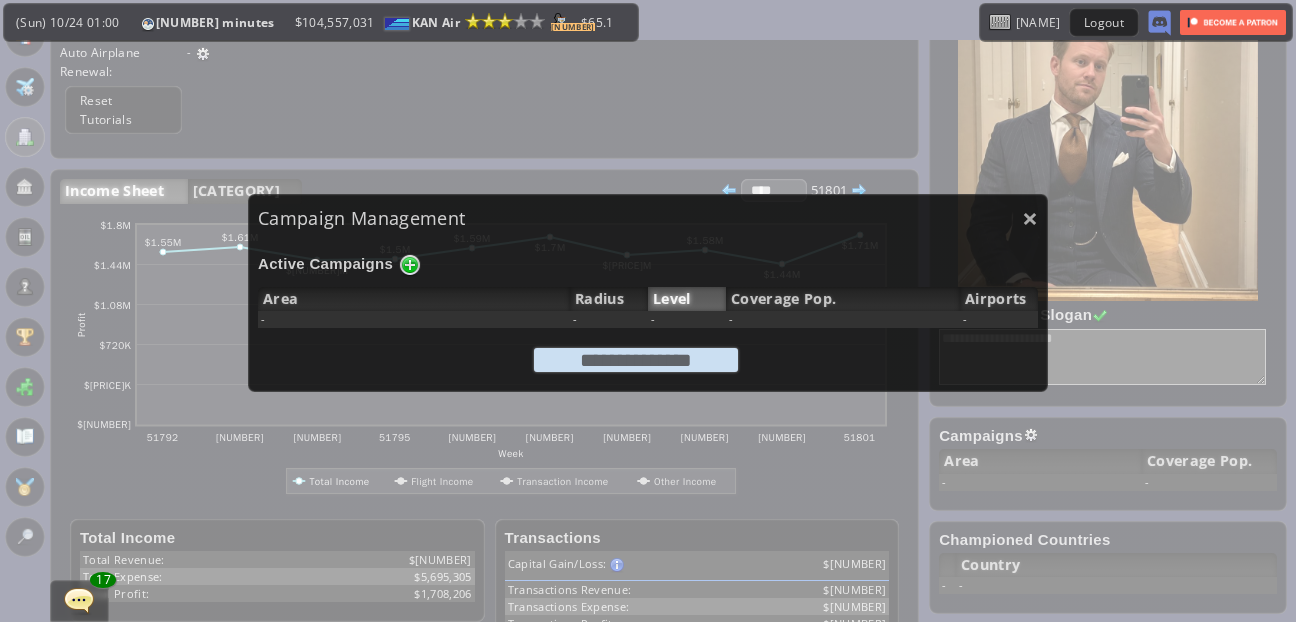 click on "[COMPANY]" at bounding box center [648, 293] 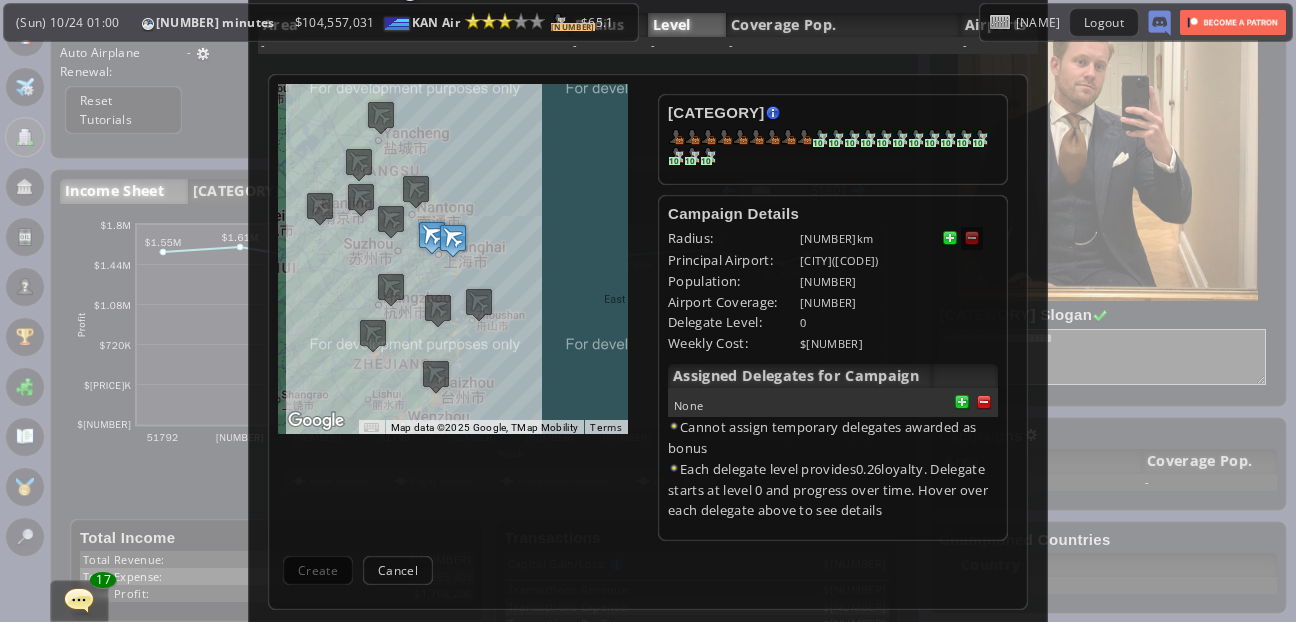 scroll, scrollTop: 277, scrollLeft: 0, axis: vertical 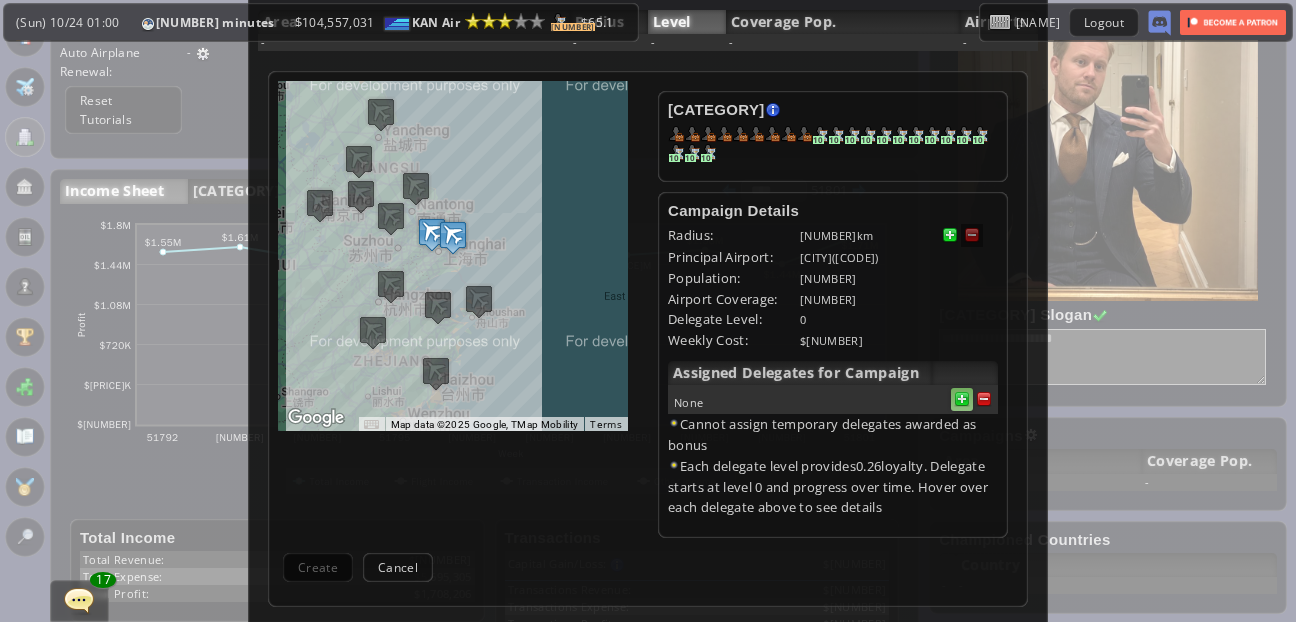 click at bounding box center (984, 399) 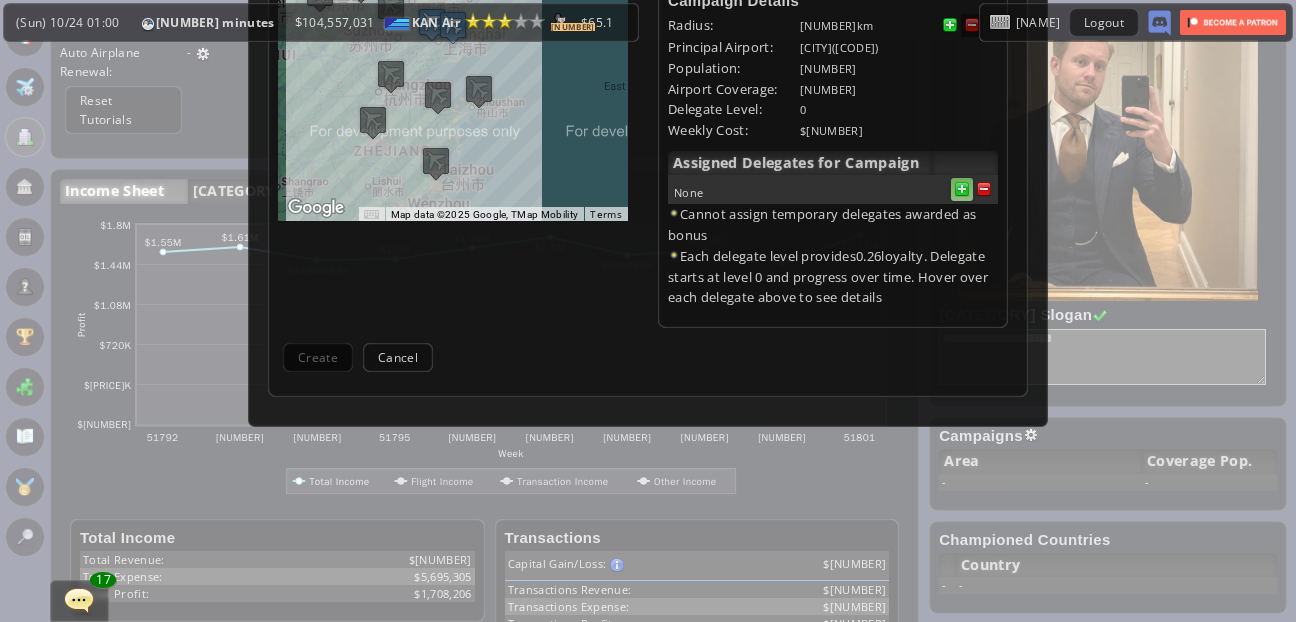 scroll, scrollTop: 0, scrollLeft: 0, axis: both 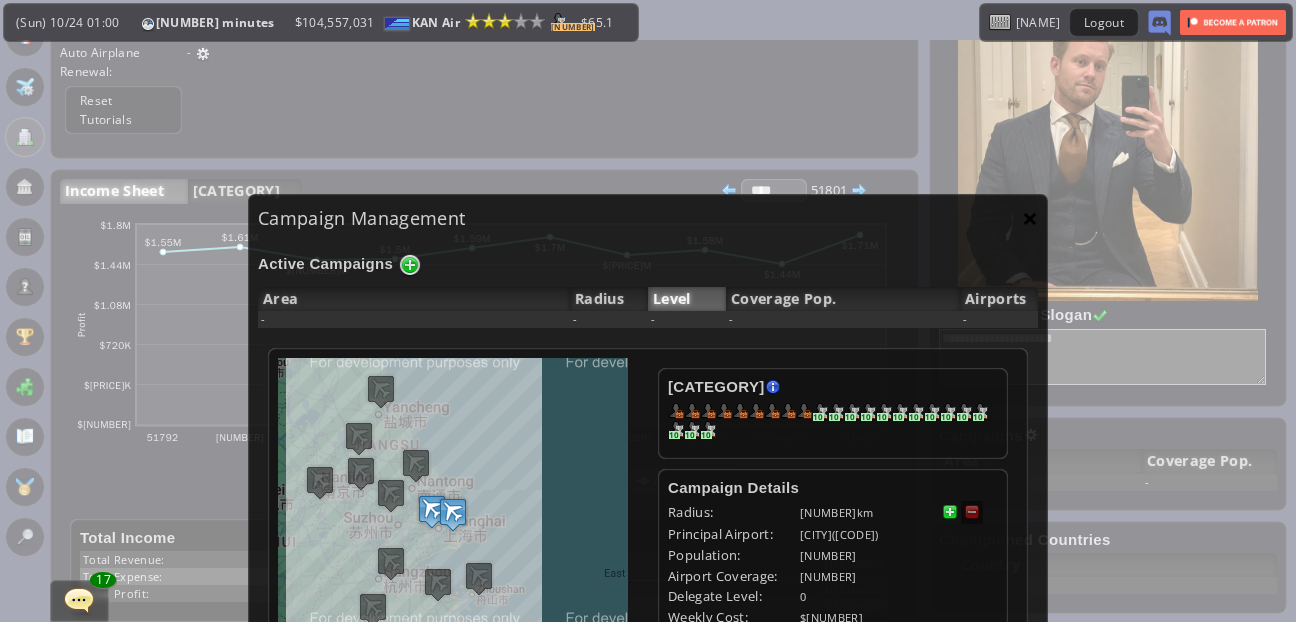 click on "×" at bounding box center [1030, 218] 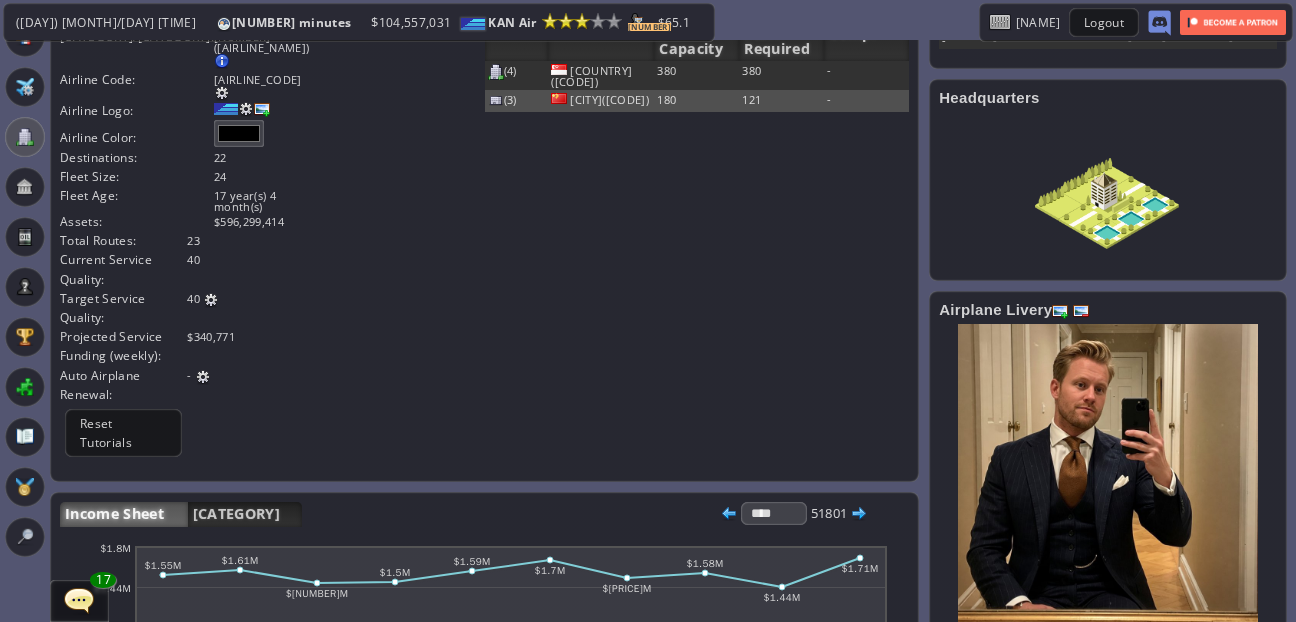 scroll, scrollTop: 0, scrollLeft: 0, axis: both 